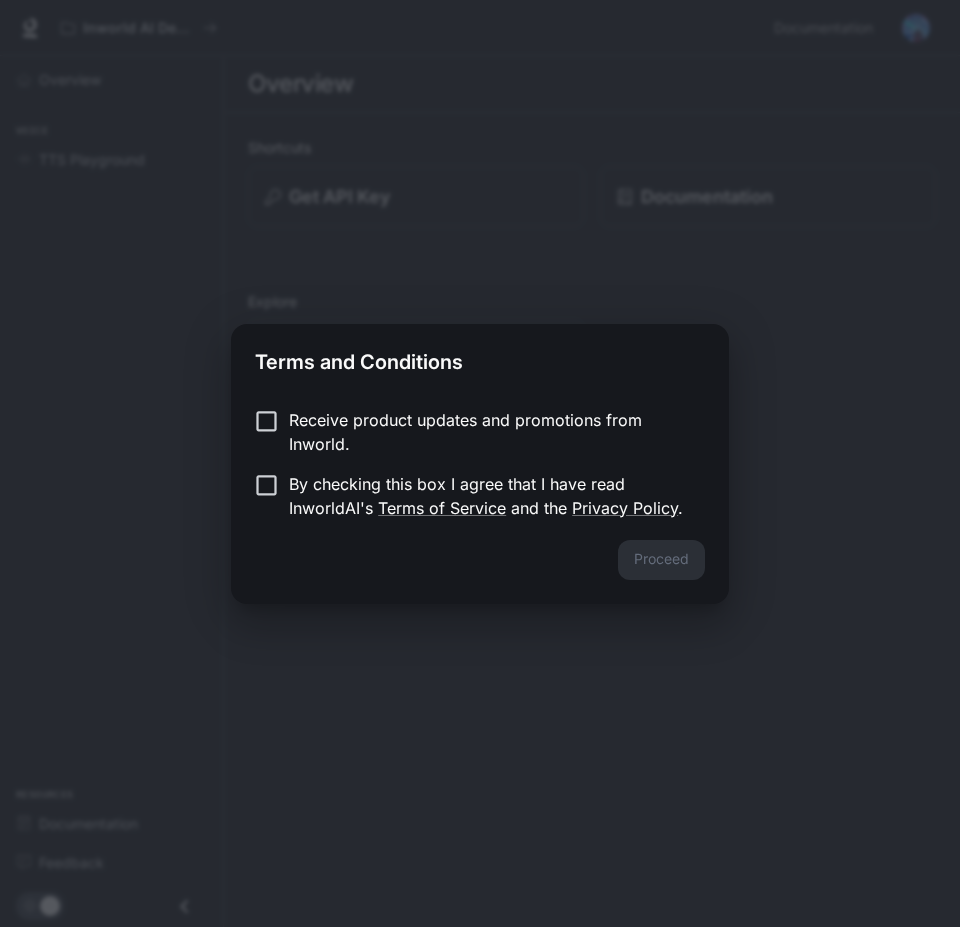 scroll, scrollTop: 0, scrollLeft: 0, axis: both 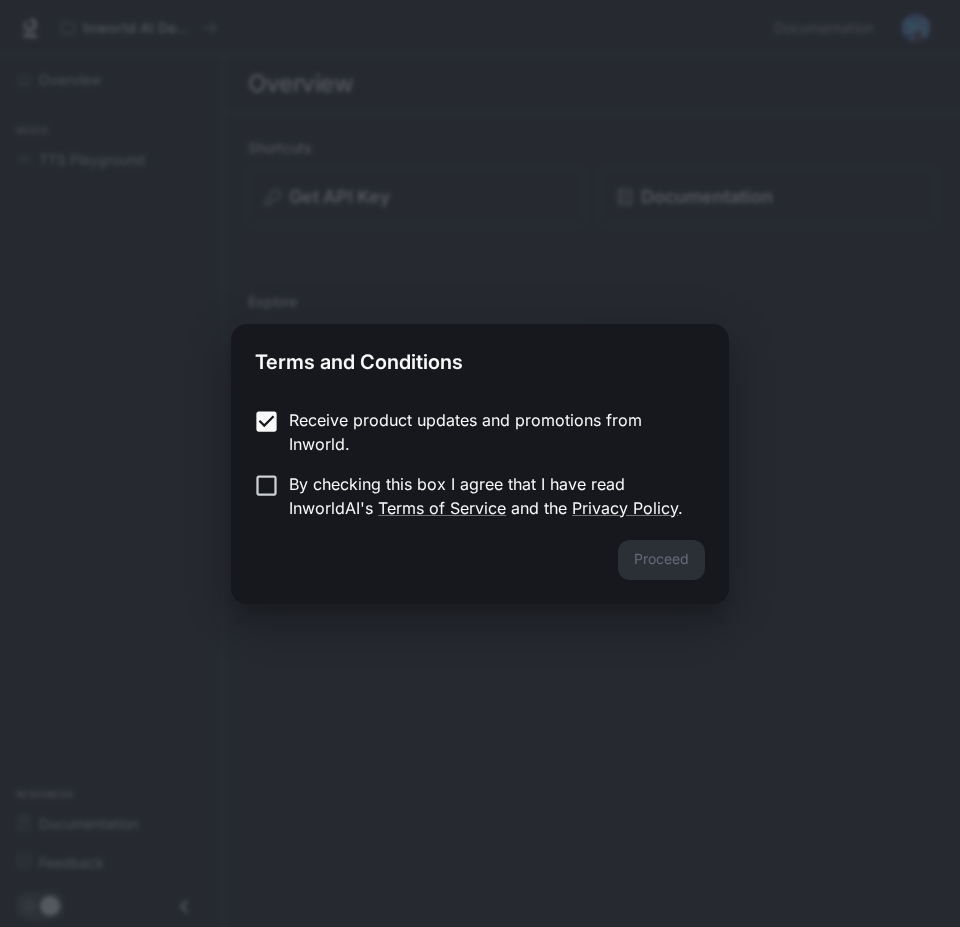 click on "By checking this box I agree that I have read InworldAI's   Terms of Service   and the   Privacy Policy ." at bounding box center (466, 496) 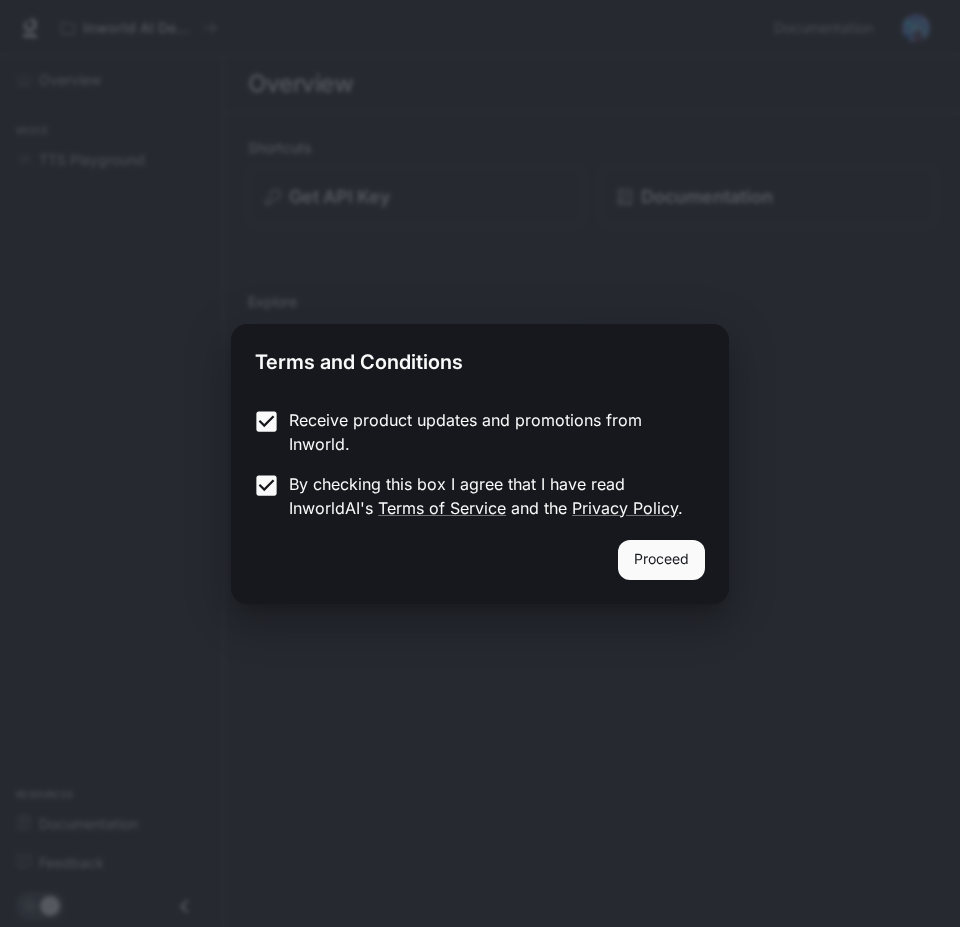 click on "Proceed" at bounding box center [661, 560] 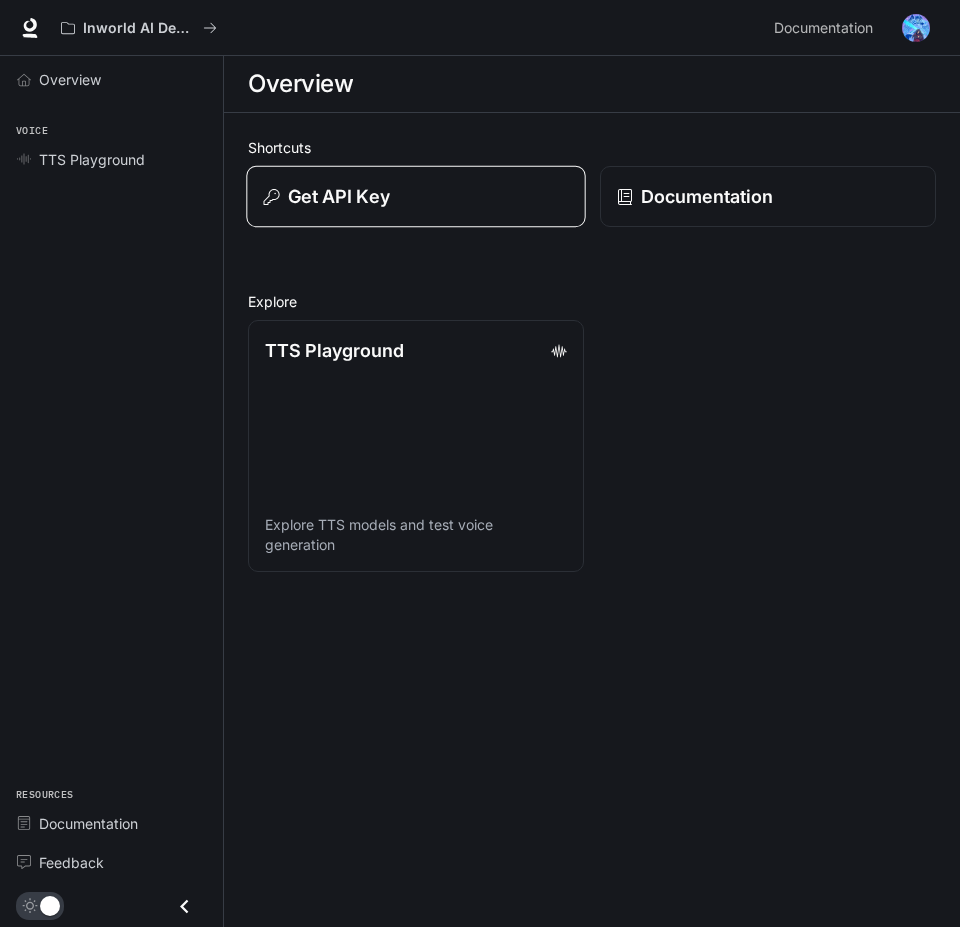 click on "Get API Key" at bounding box center (415, 197) 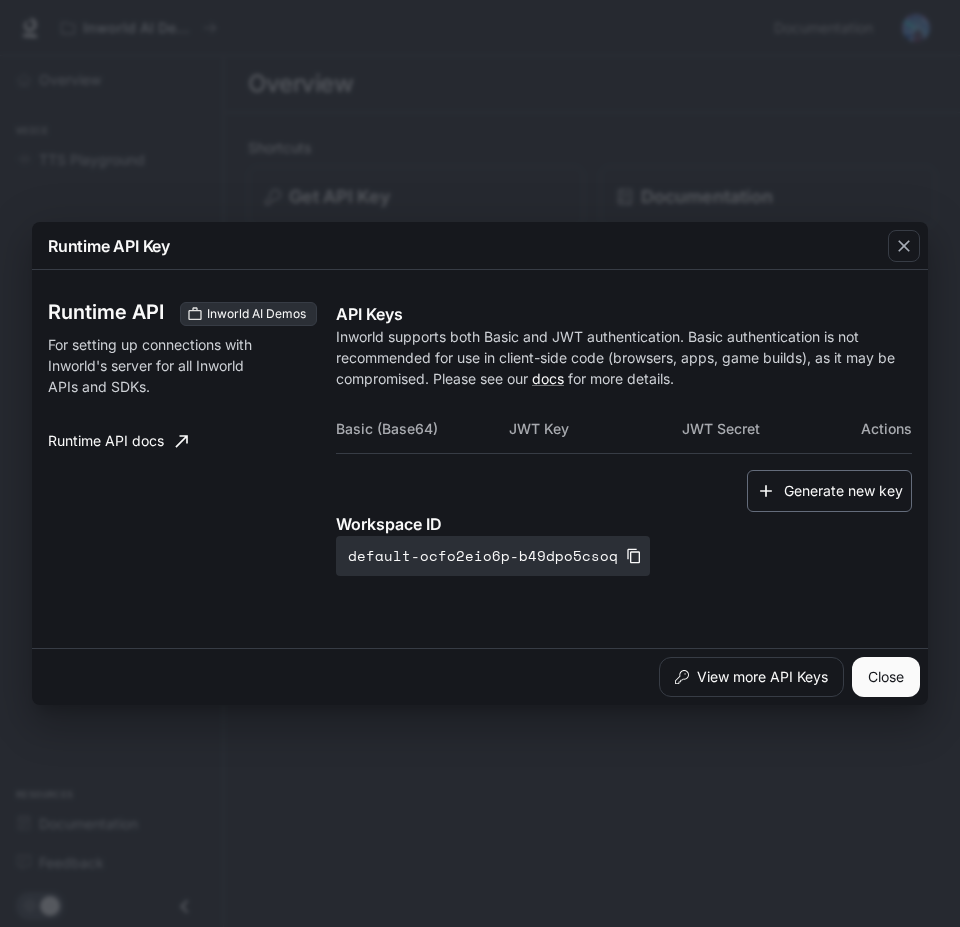click on "Generate new key" at bounding box center [829, 491] 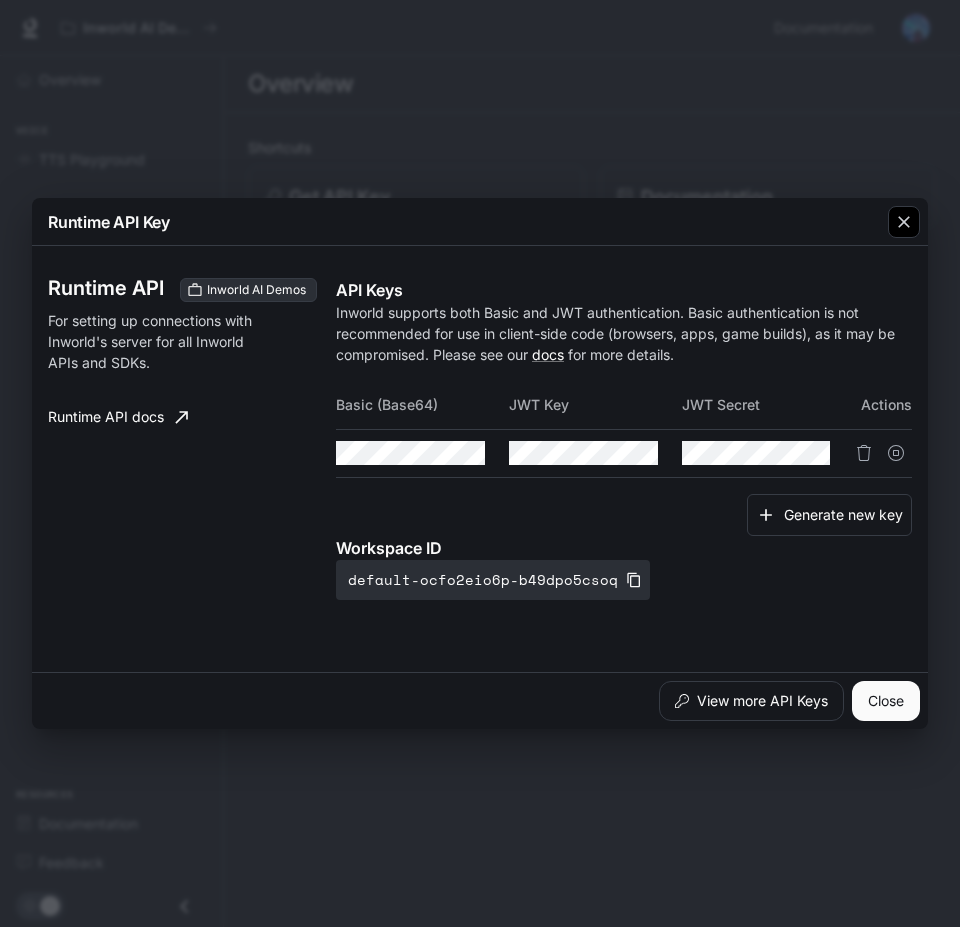drag, startPoint x: 905, startPoint y: 213, endPoint x: 883, endPoint y: 224, distance: 24.596748 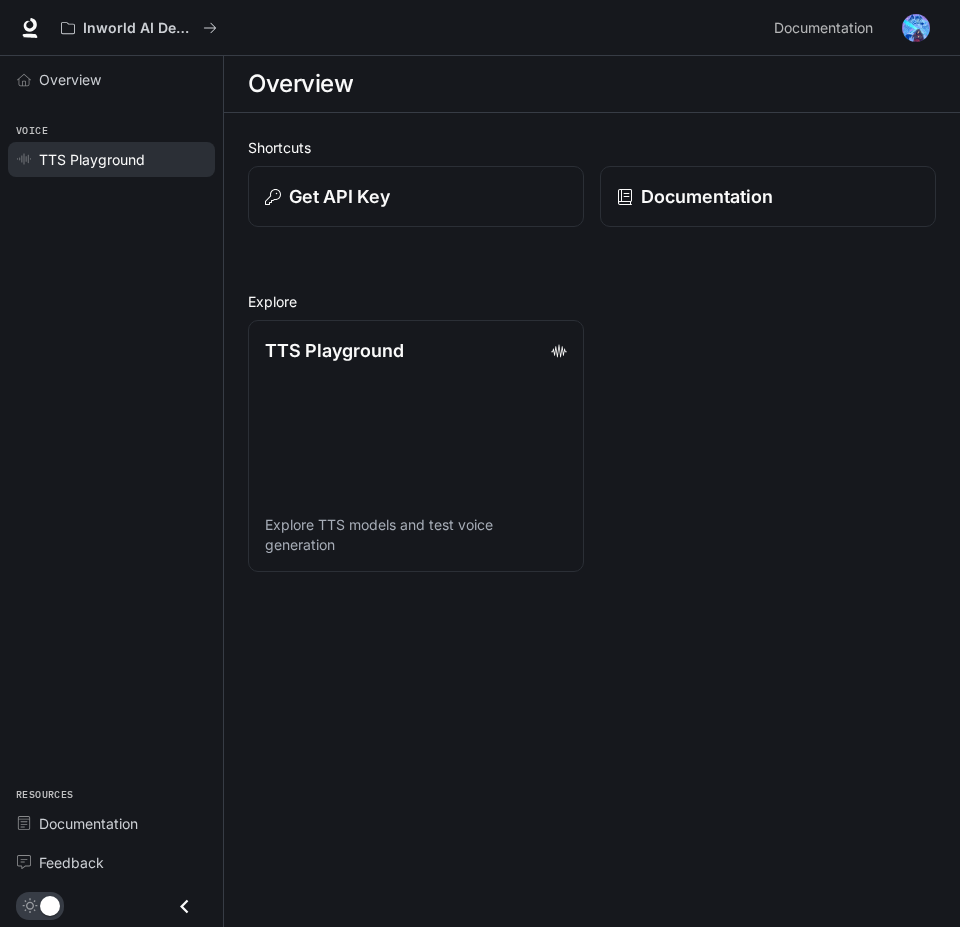 click on "TTS Playground" at bounding box center (92, 159) 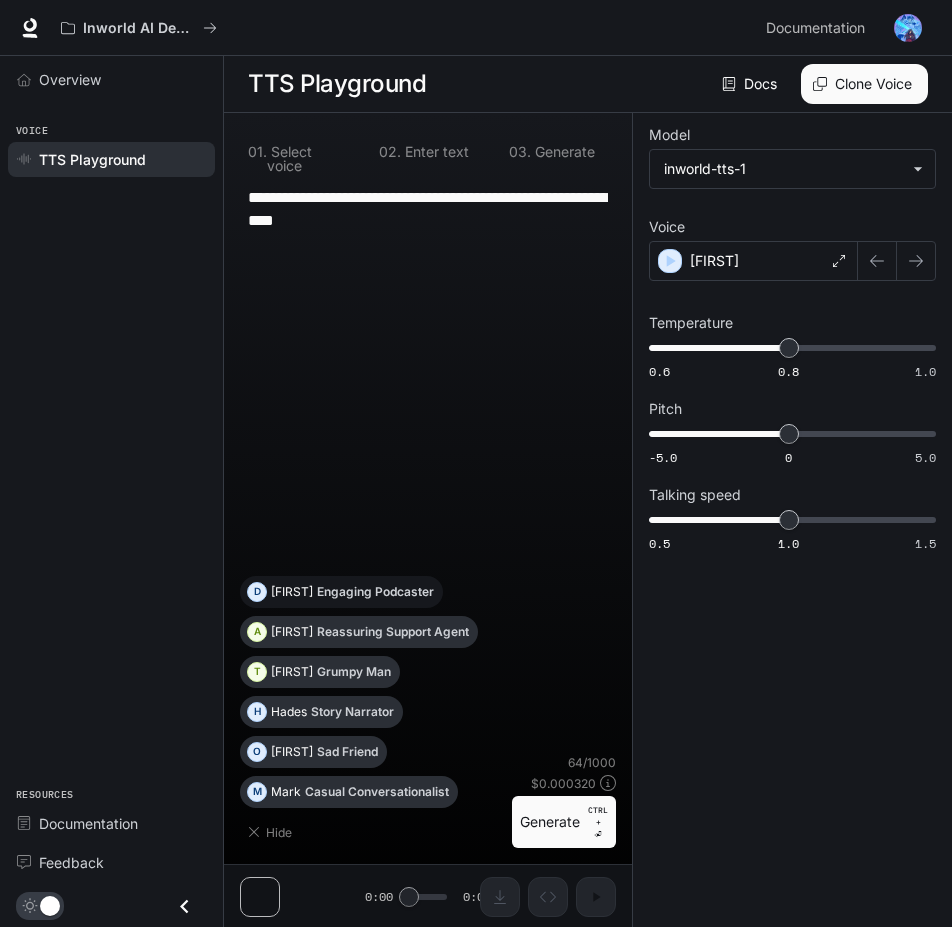 click on "Engaging Podcaster" at bounding box center (375, 592) 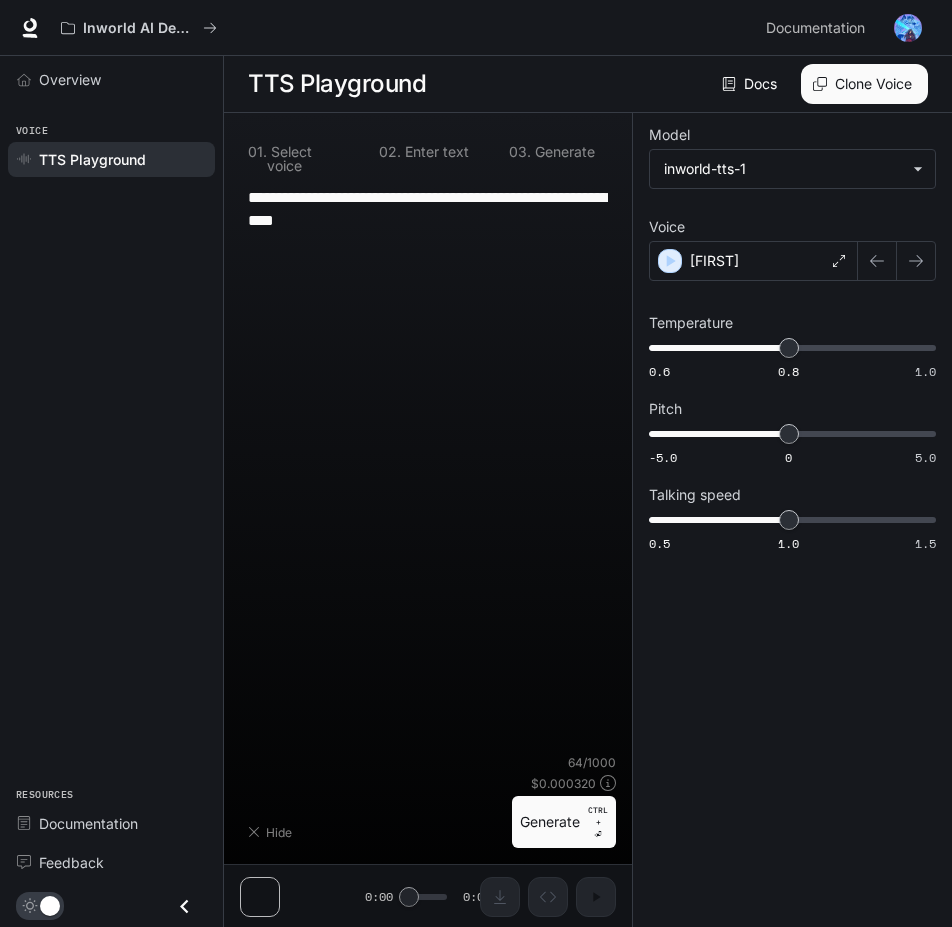 type on "**********" 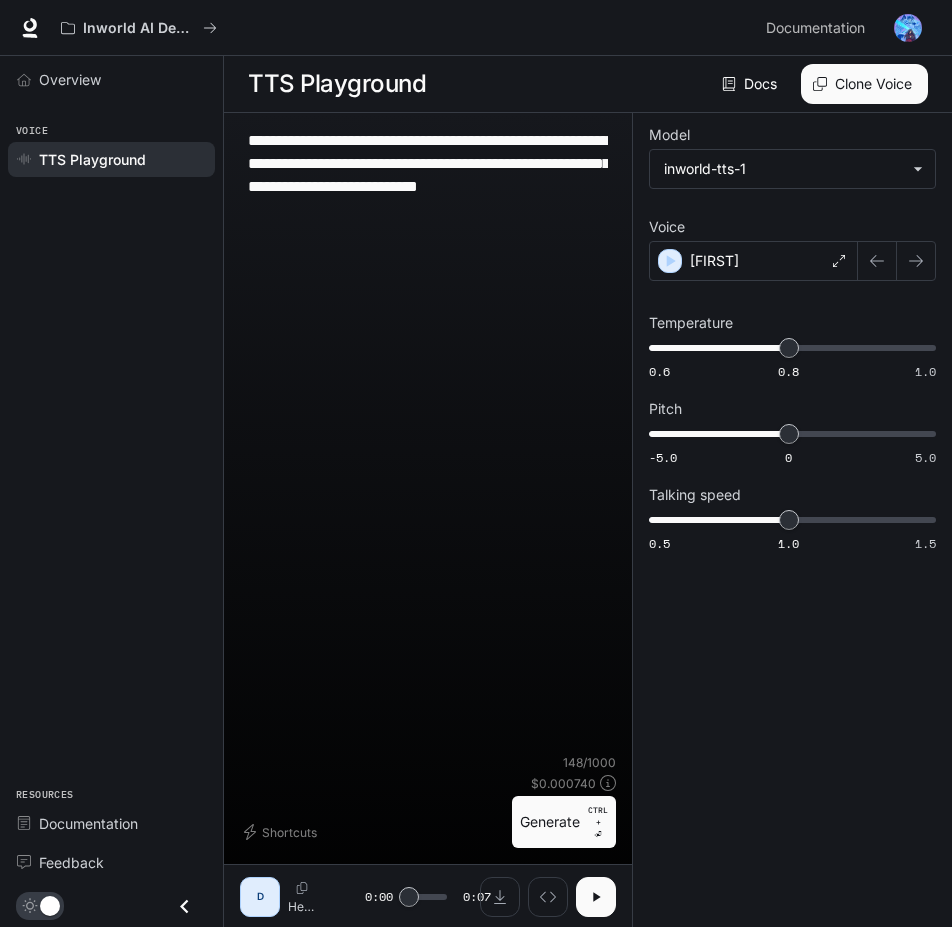 click 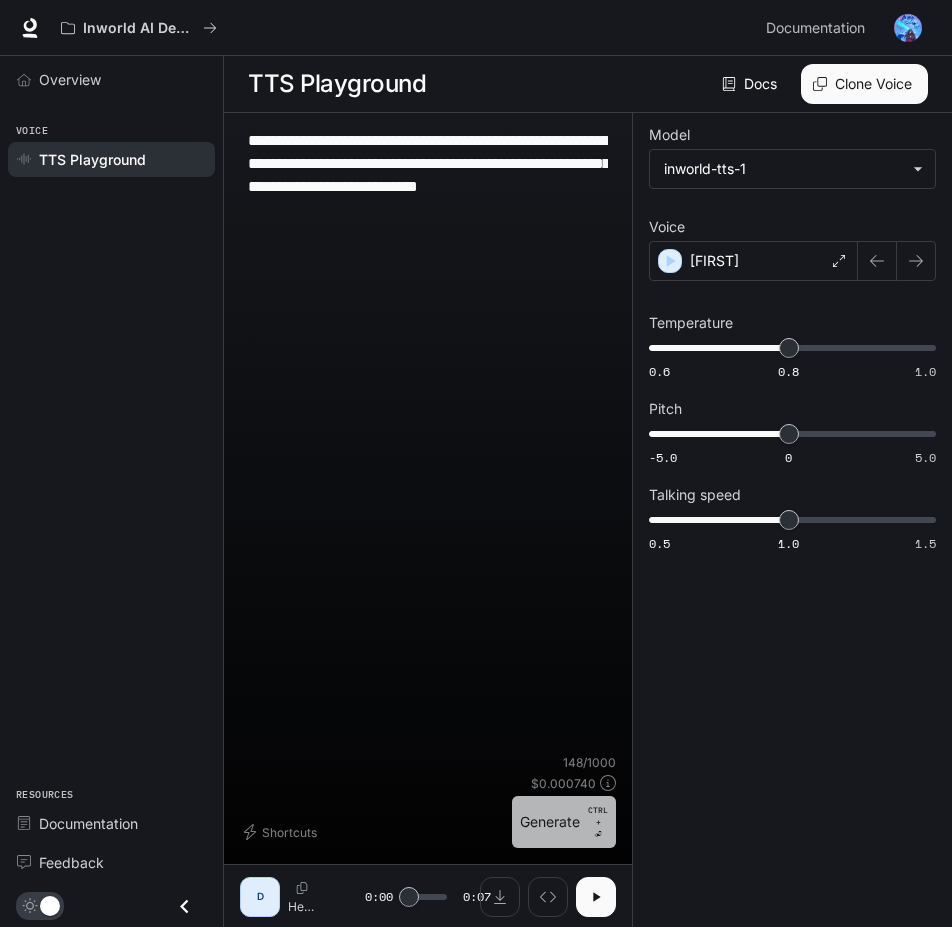 click on "Generate CTRL +  ⏎" at bounding box center (564, 822) 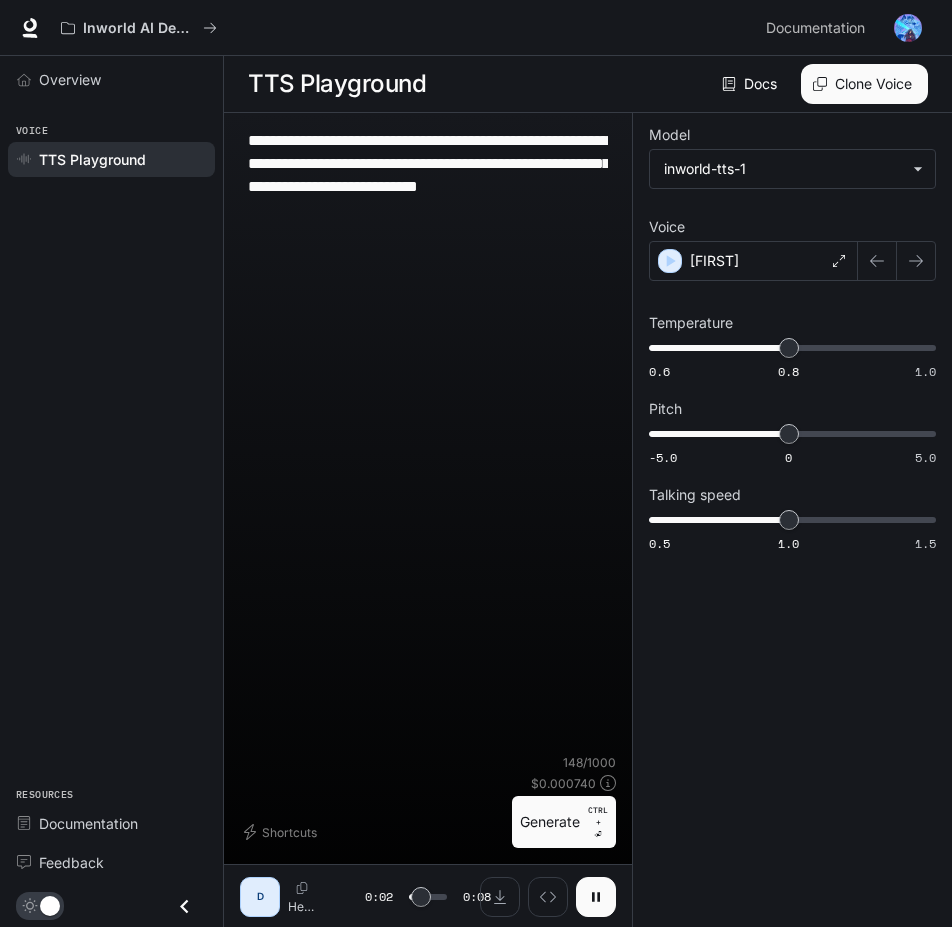 drag, startPoint x: 266, startPoint y: 147, endPoint x: 505, endPoint y: 156, distance: 239.1694 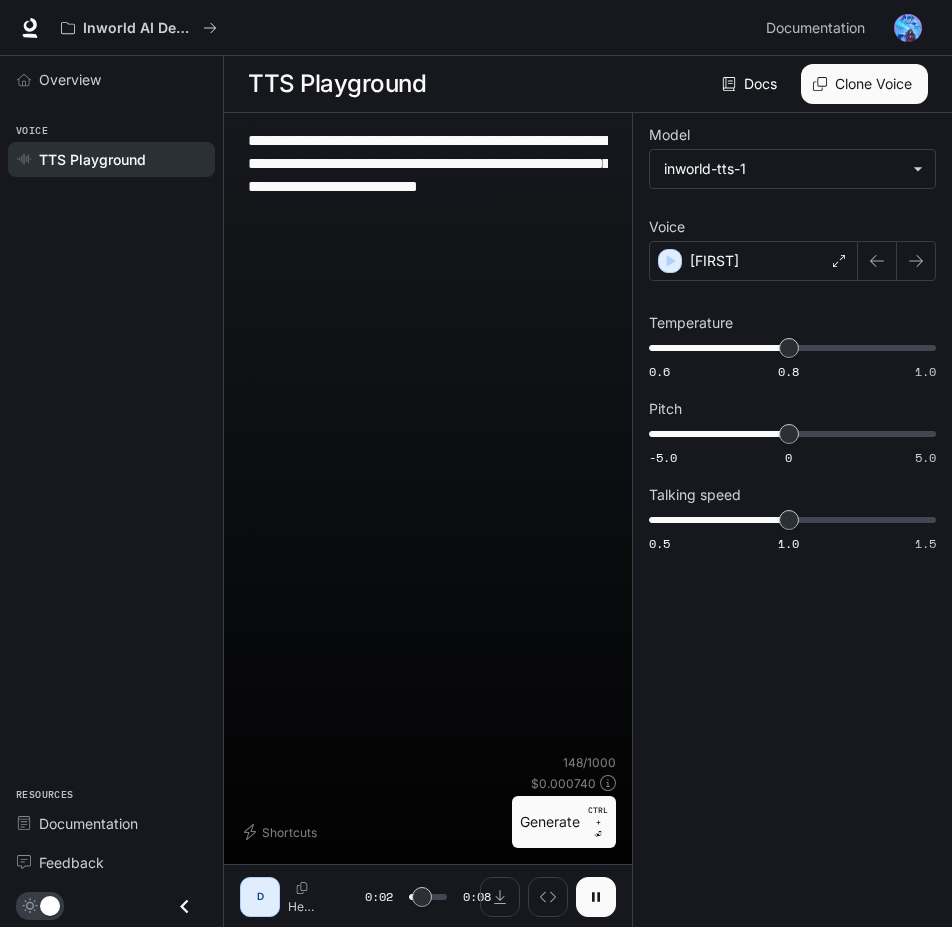 click on "**********" at bounding box center (428, 175) 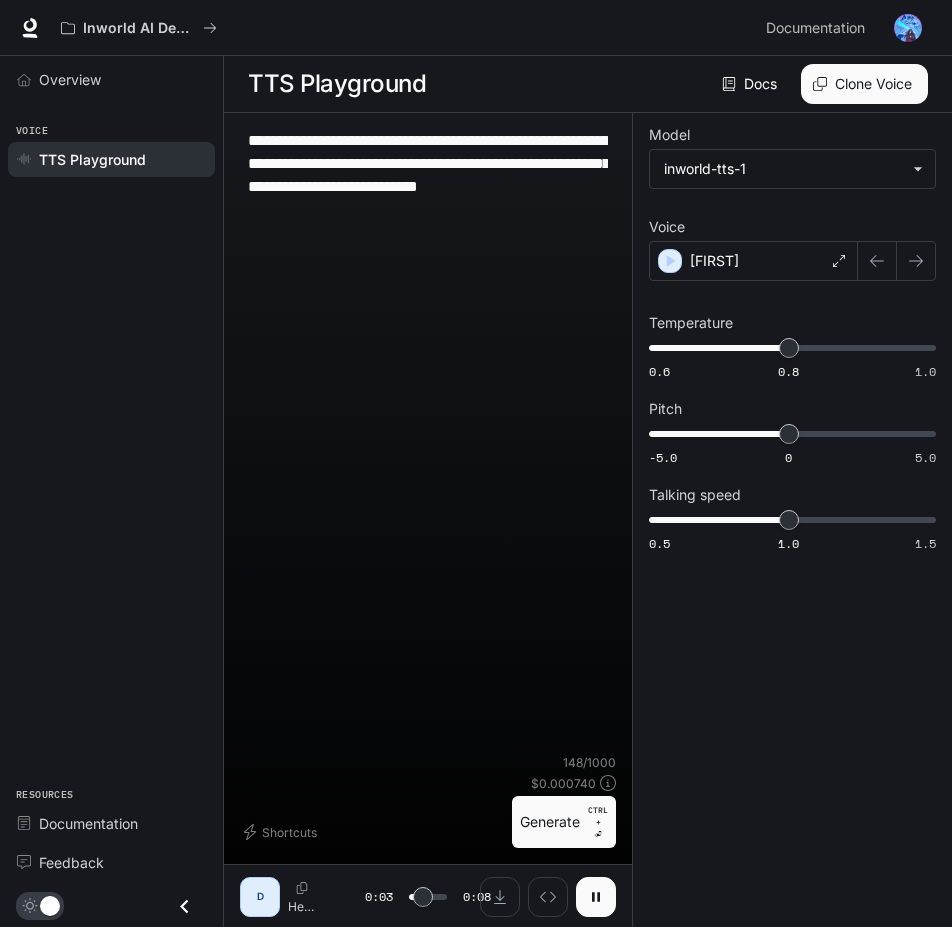 click on "**********" at bounding box center [428, 441] 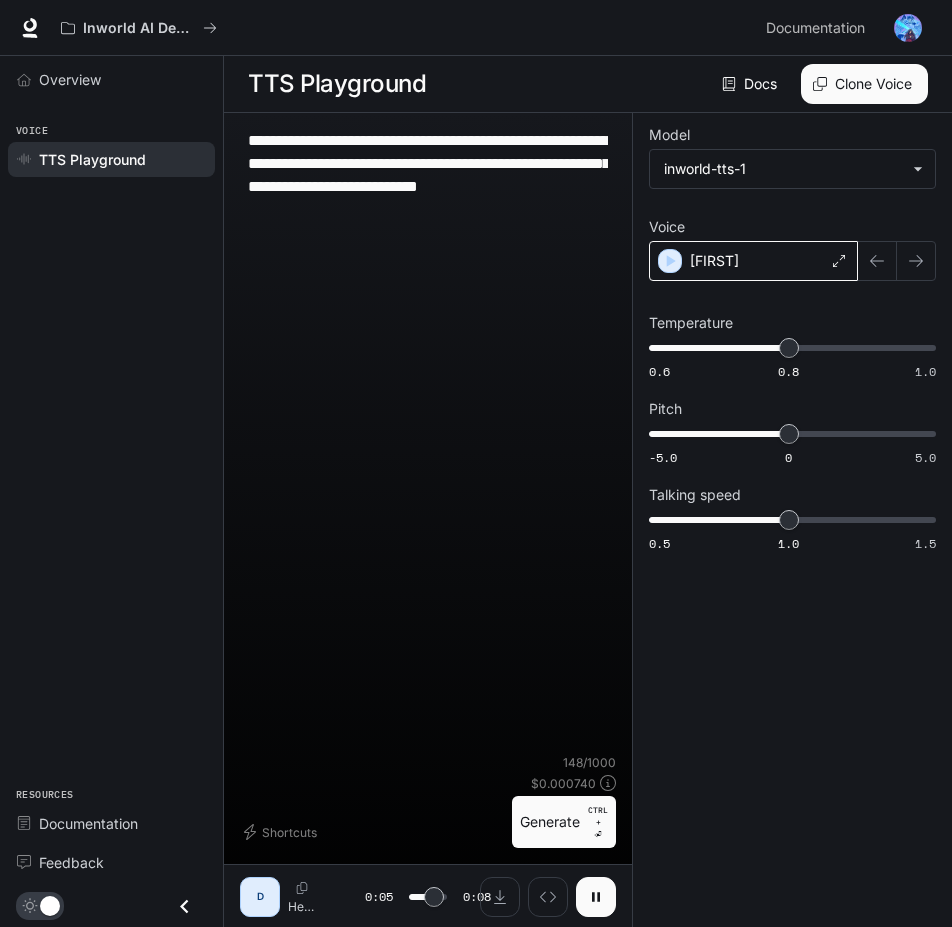 click on "[FIRST]" at bounding box center [753, 261] 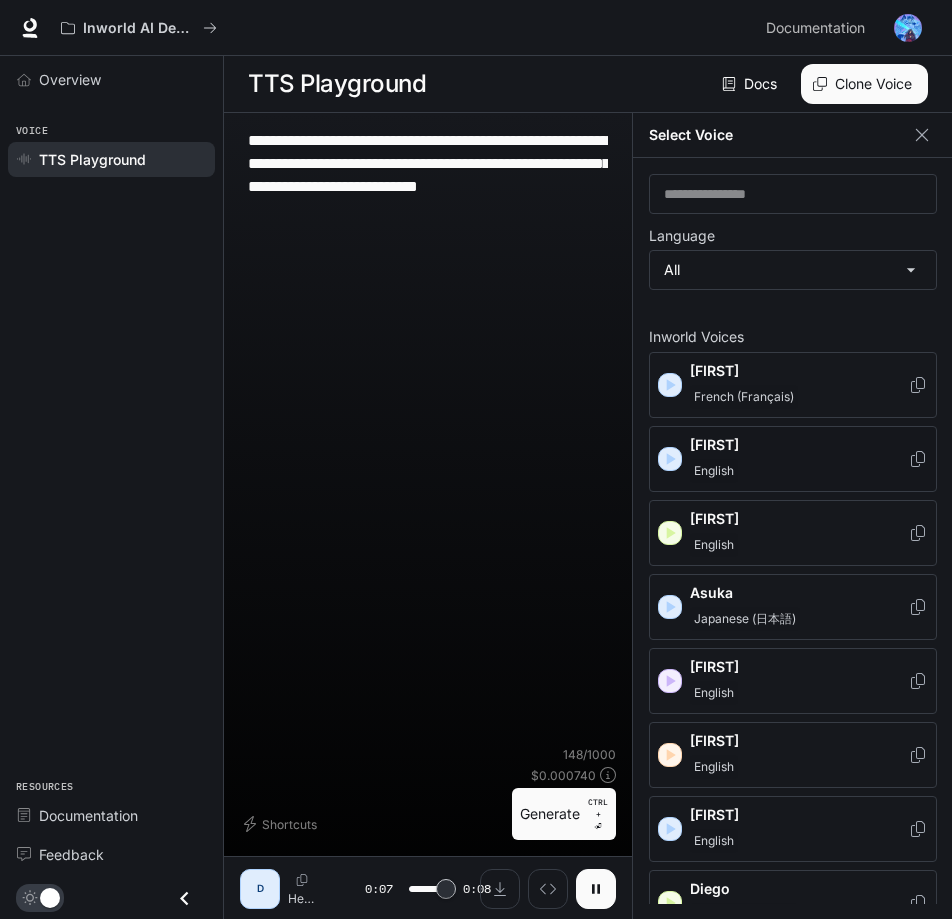 click on "[NAME] English" at bounding box center [793, 459] 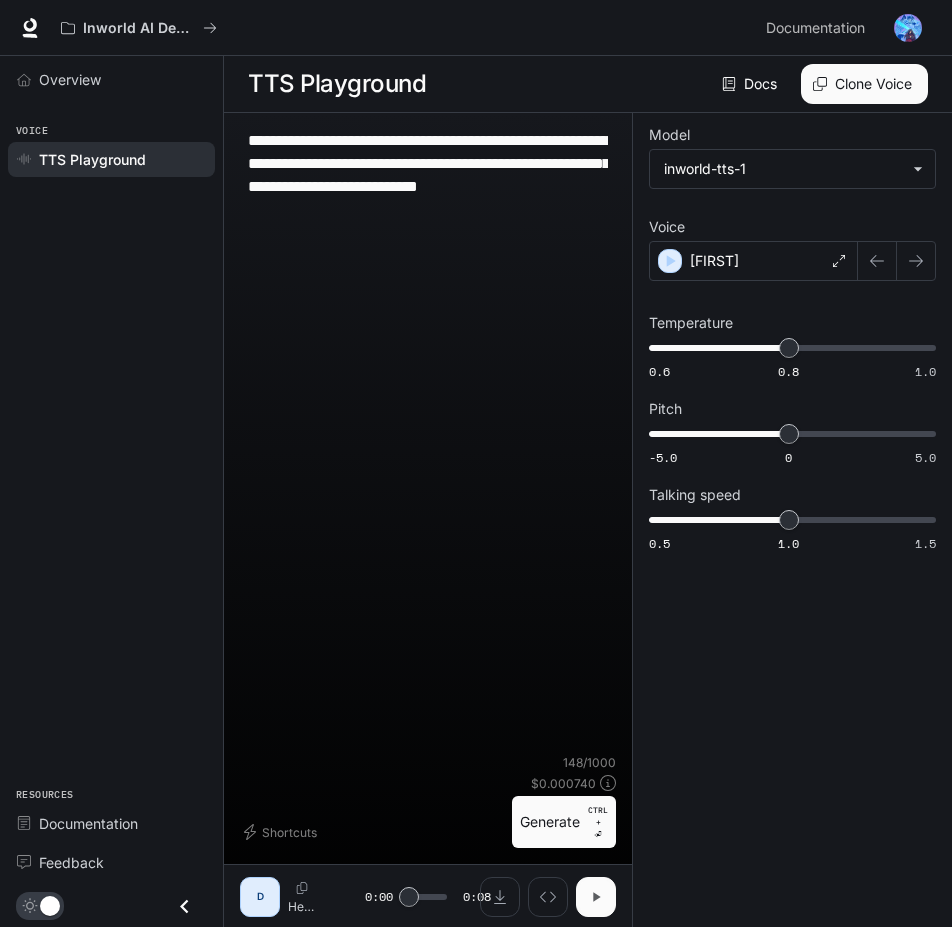 click 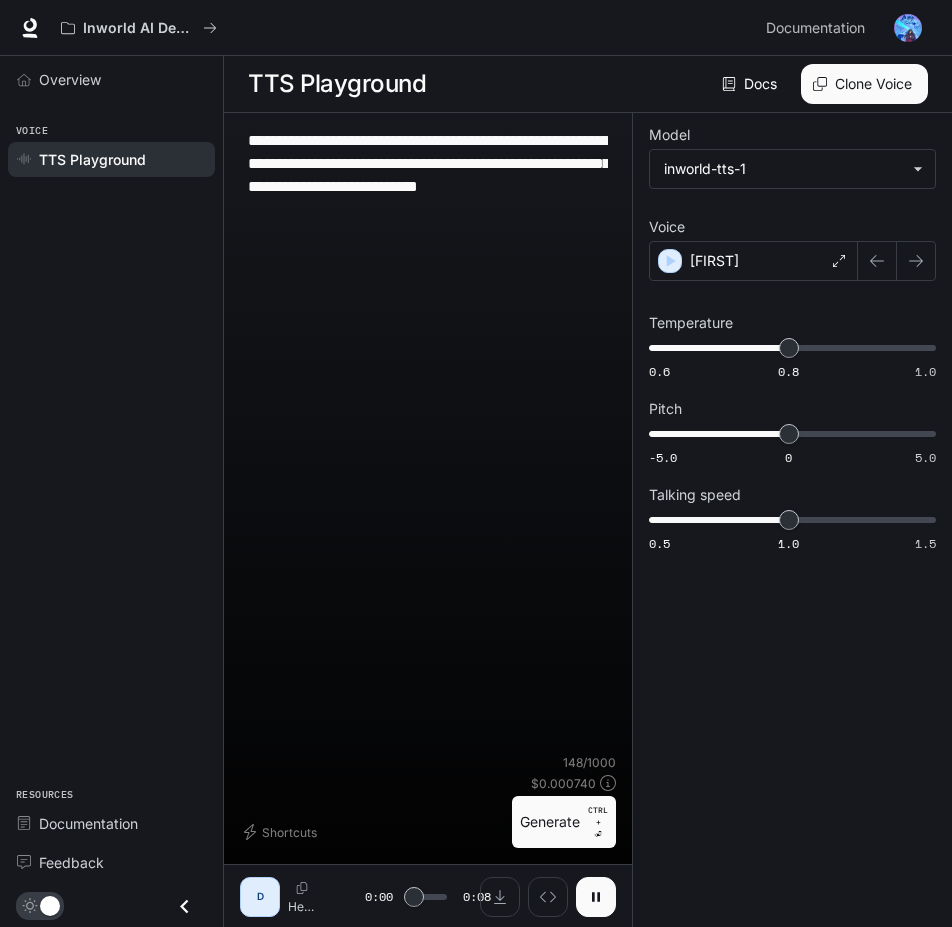 drag, startPoint x: 689, startPoint y: 232, endPoint x: 701, endPoint y: 280, distance: 49.47727 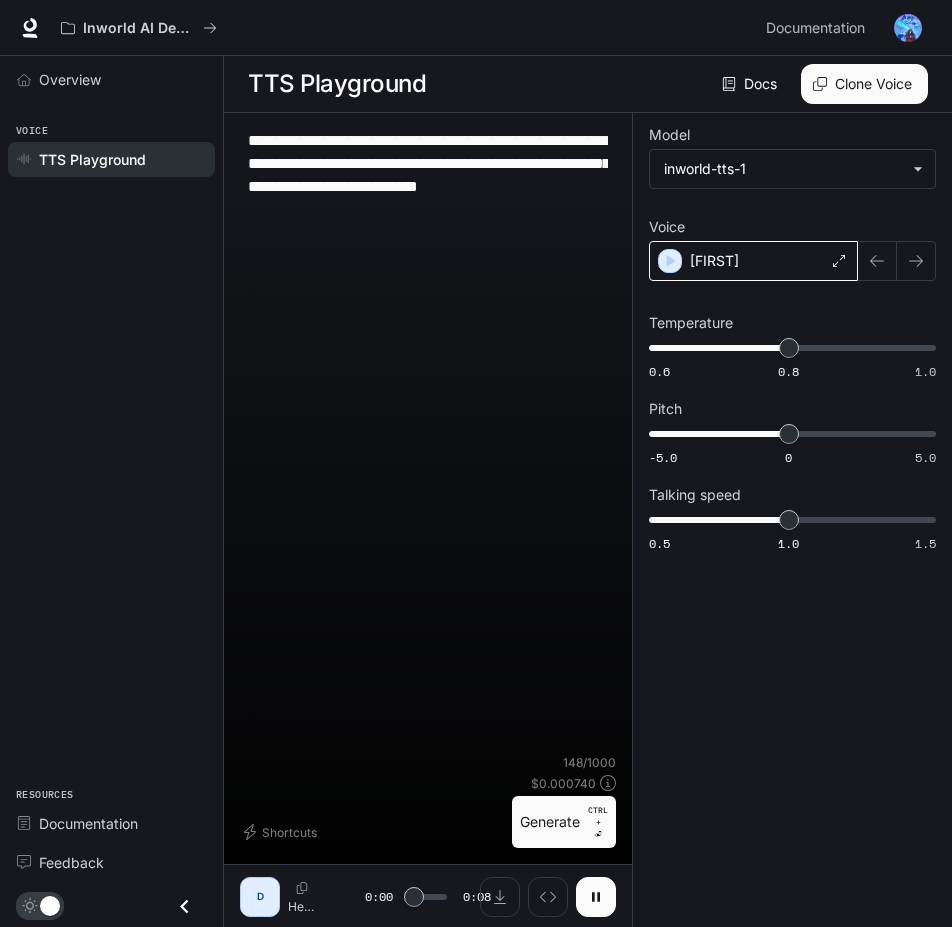 click on "Voice" at bounding box center [792, 231] 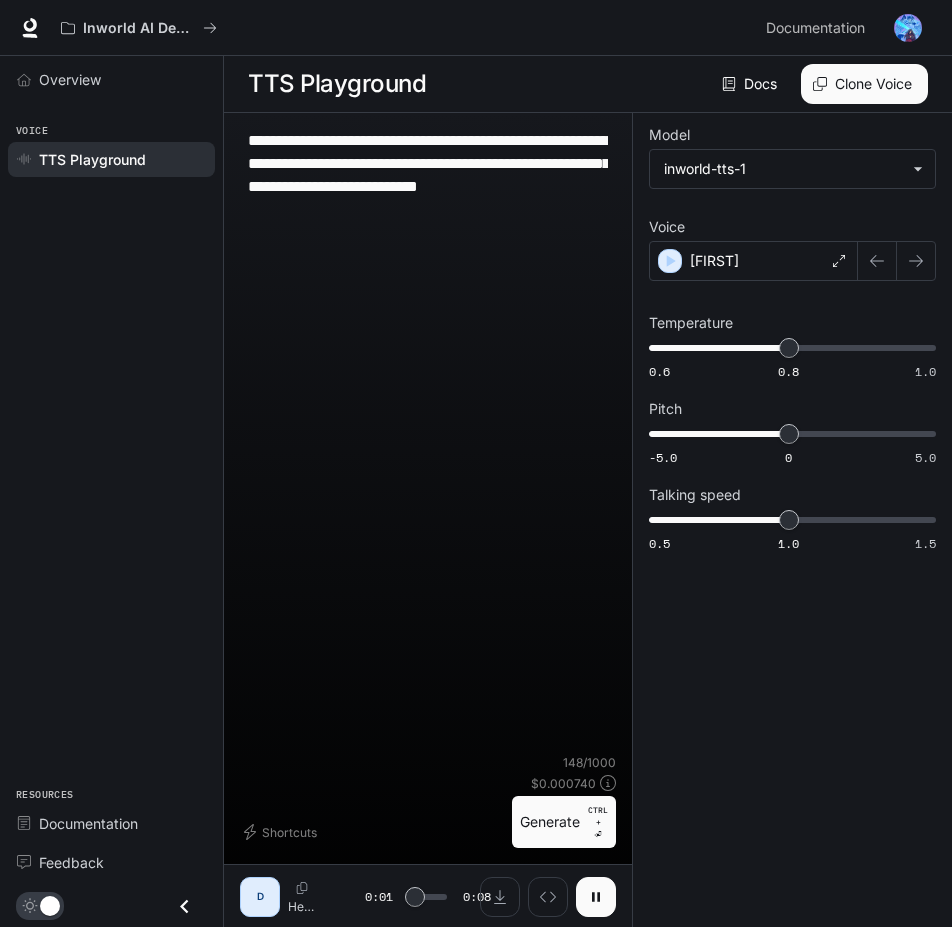 click on "**********" at bounding box center [792, 342] 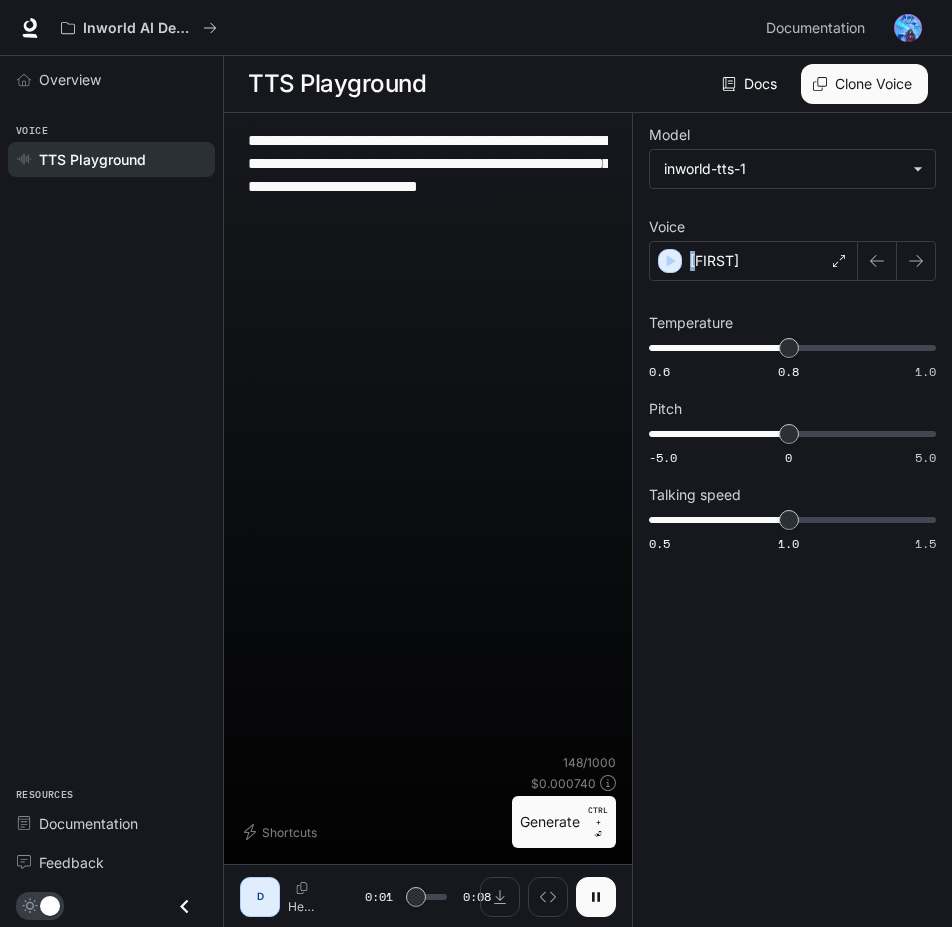 drag, startPoint x: 696, startPoint y: 250, endPoint x: 704, endPoint y: 293, distance: 43.737854 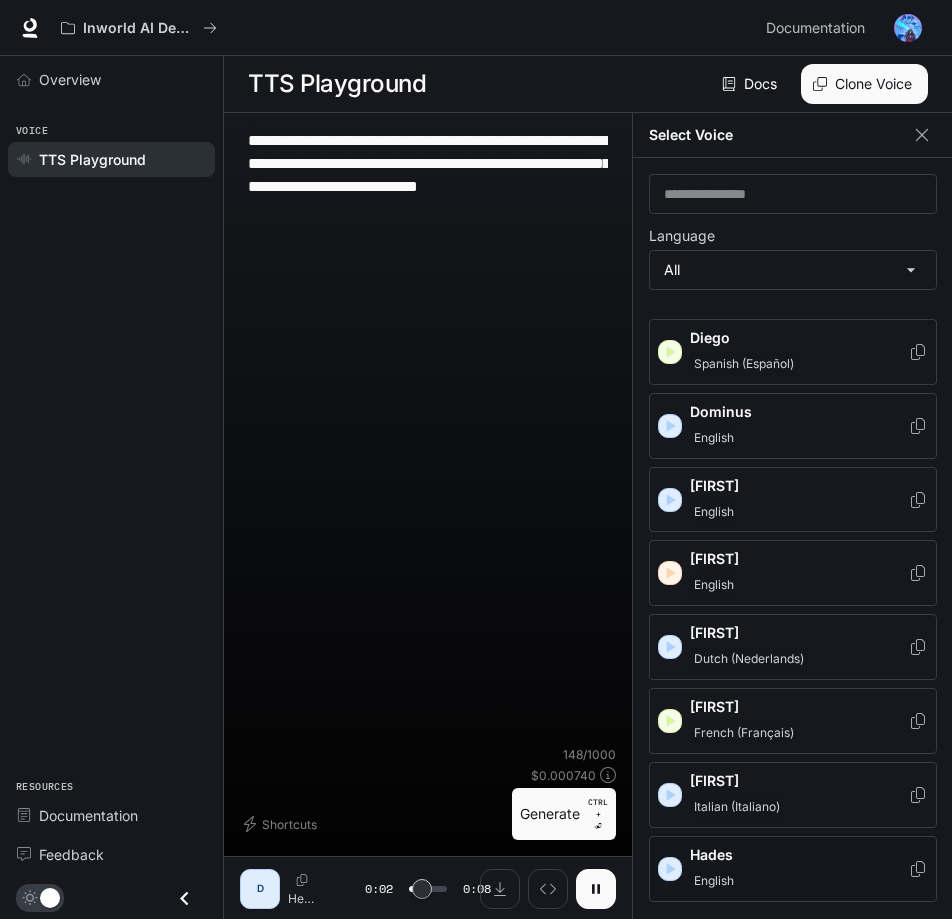 scroll, scrollTop: 720, scrollLeft: 0, axis: vertical 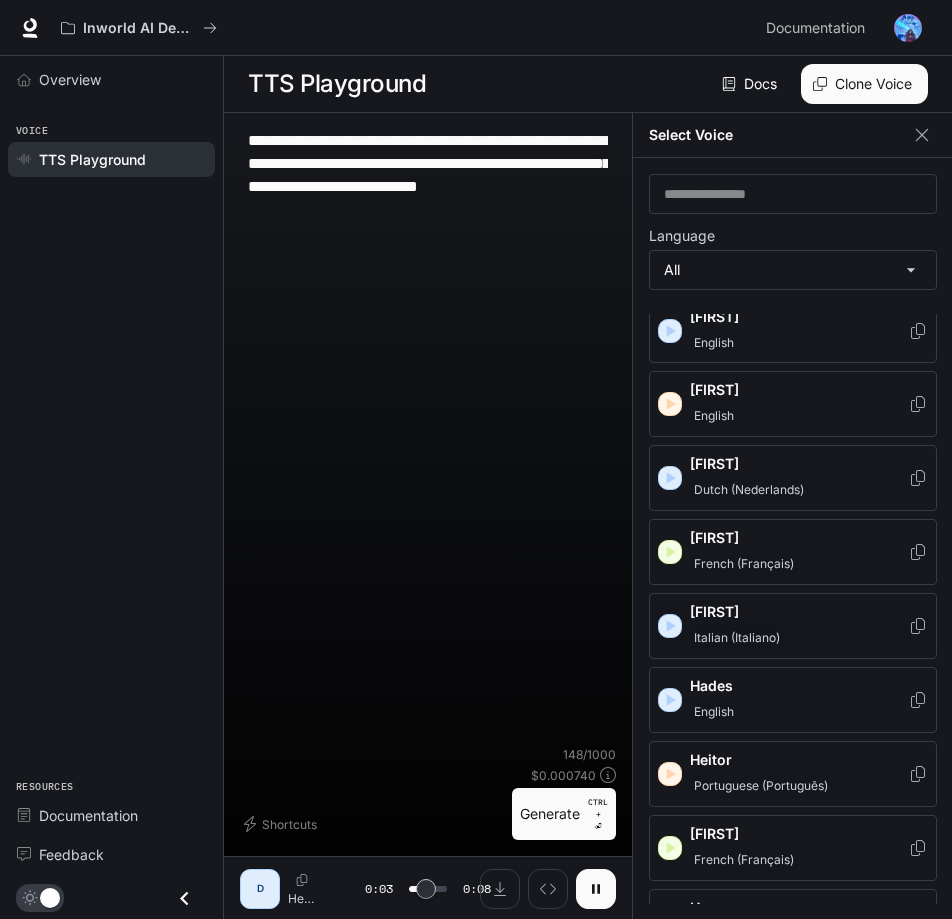 click on "Italian (Italiano)" at bounding box center [737, 638] 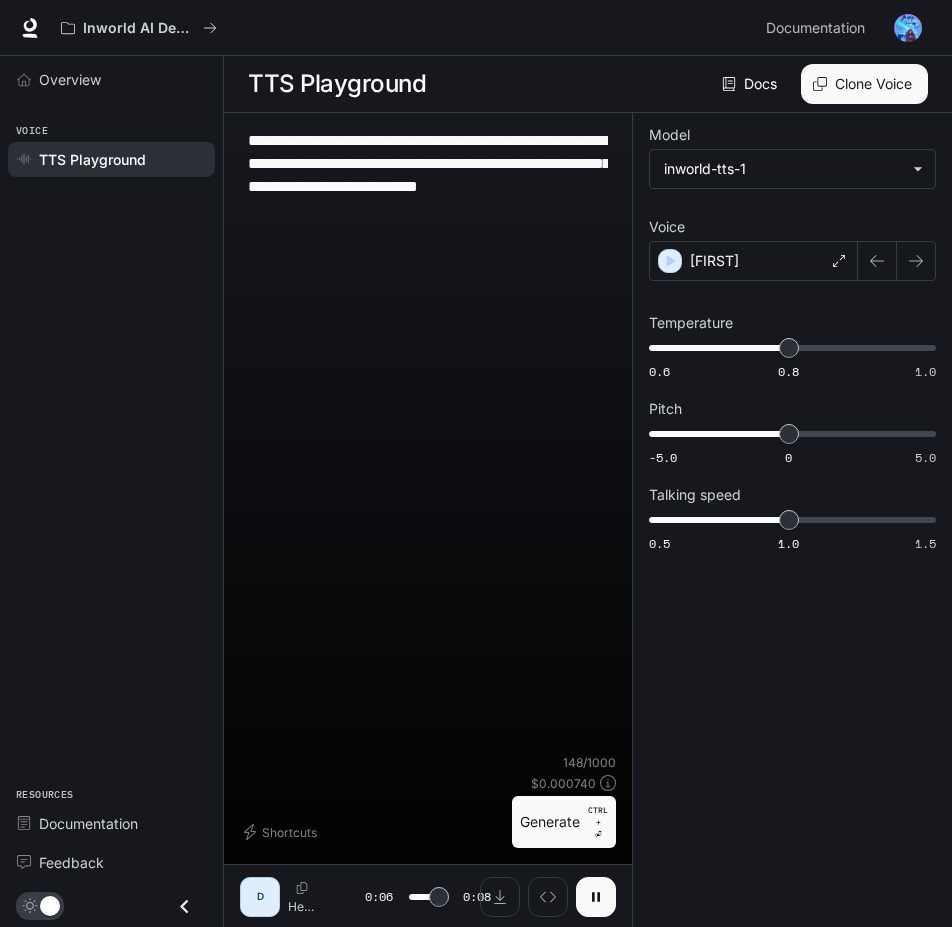 click on "**********" at bounding box center (428, 441) 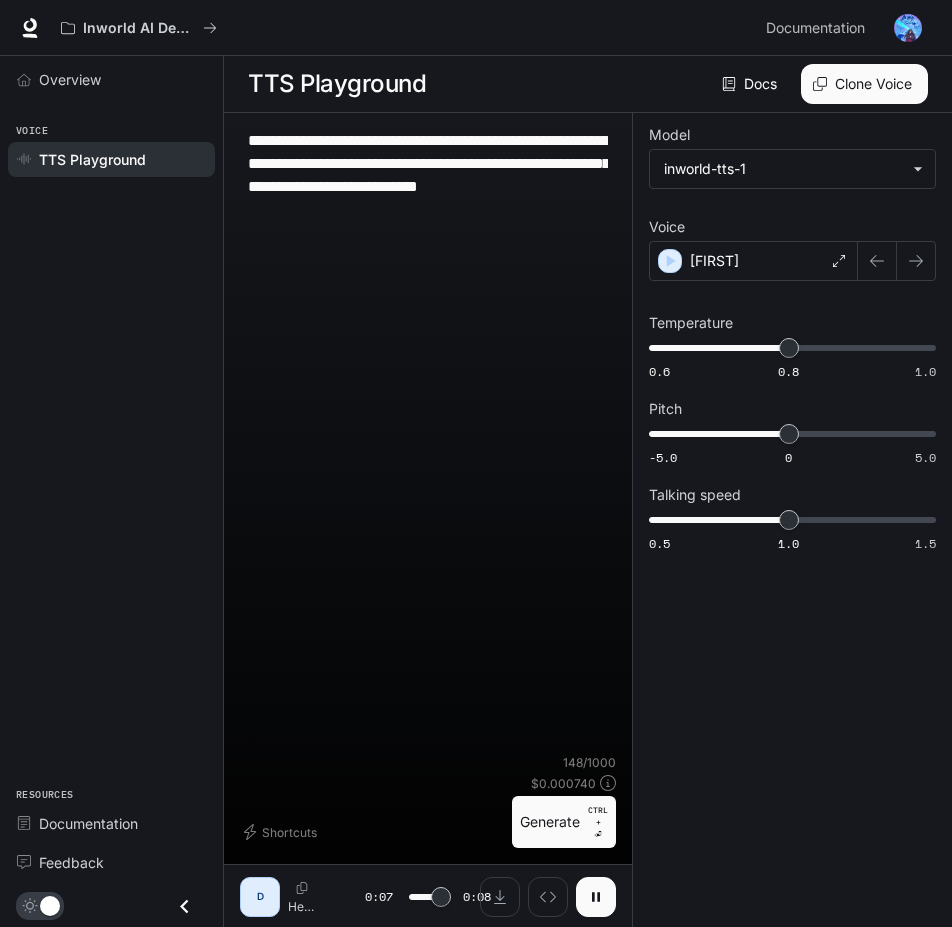 click on "**********" at bounding box center (428, 496) 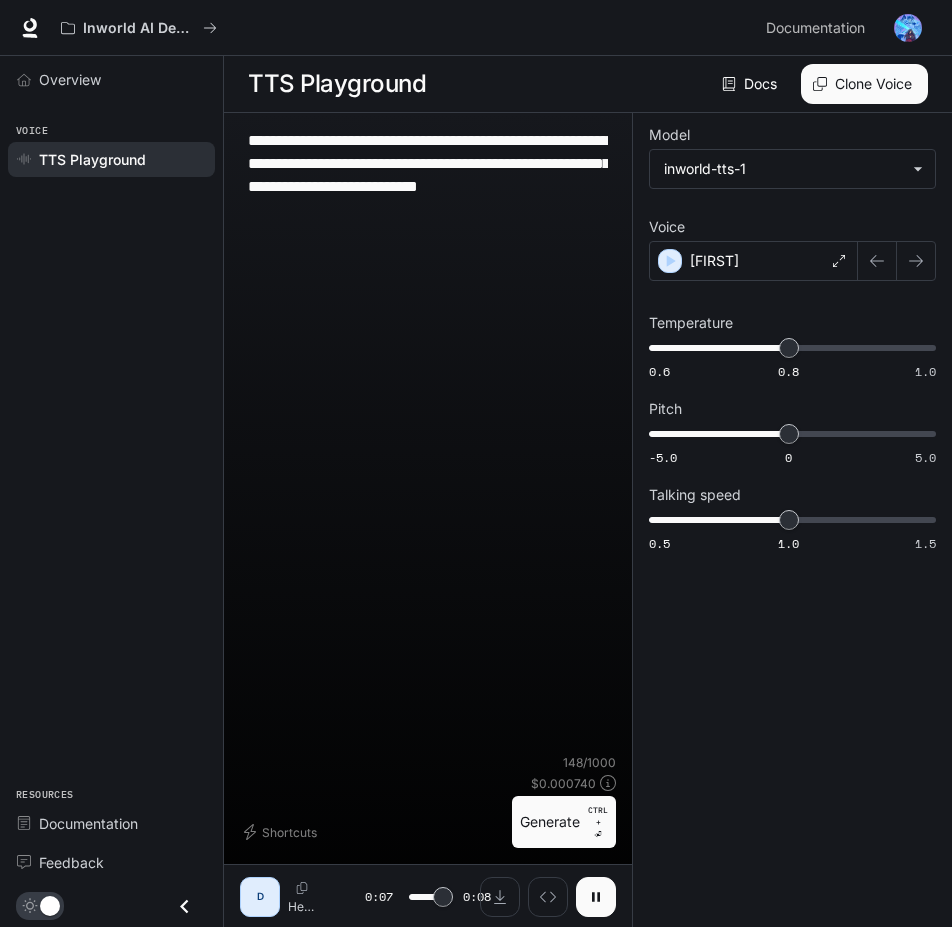 drag, startPoint x: 550, startPoint y: 832, endPoint x: 552, endPoint y: 806, distance: 26.076809 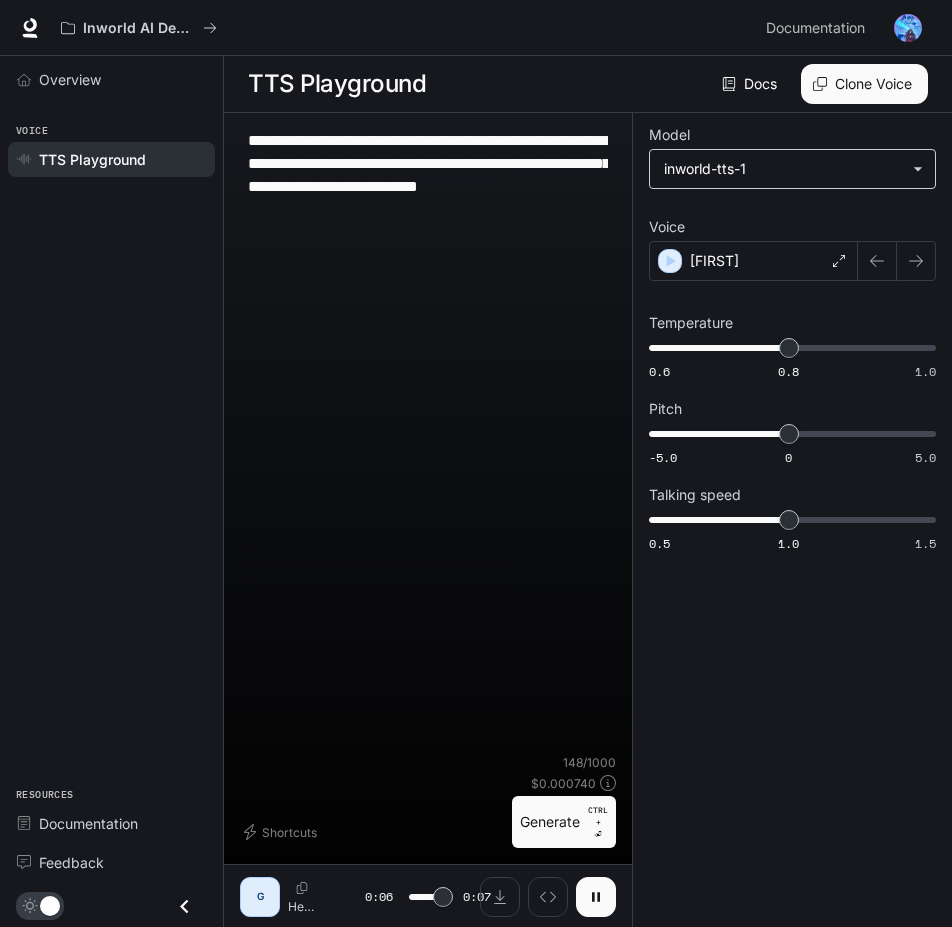 click on "**********" at bounding box center (476, 464) 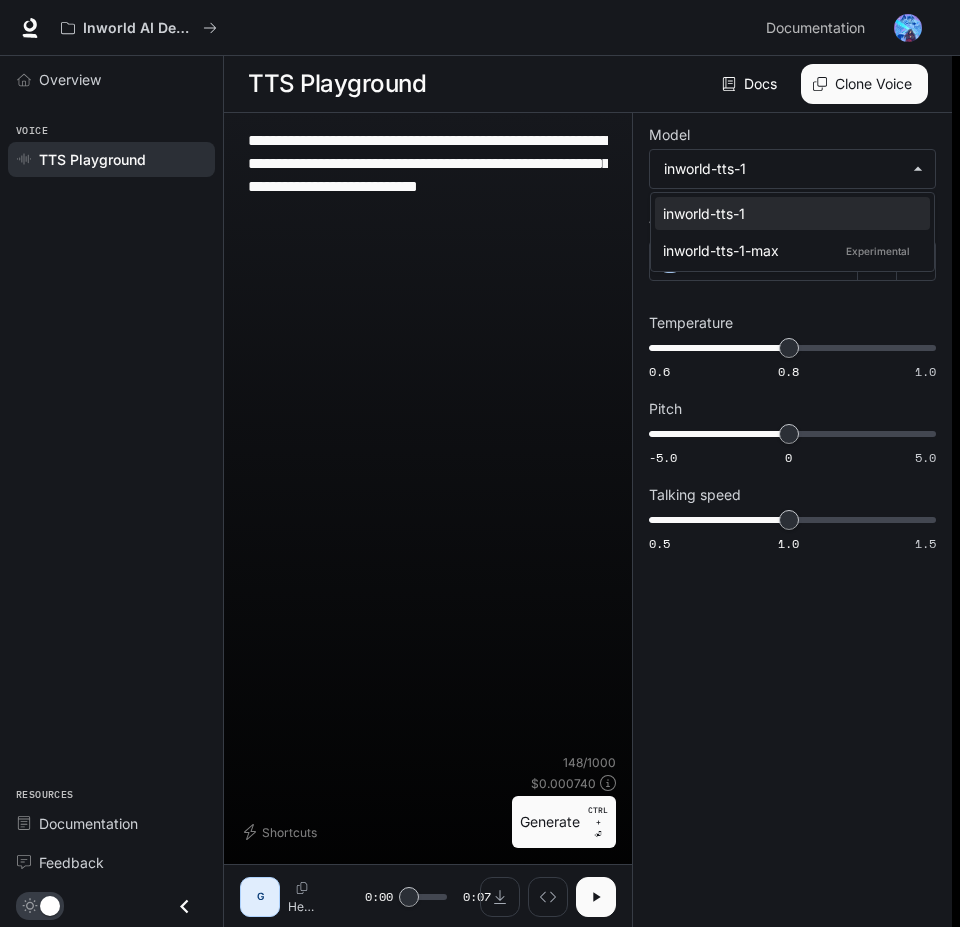 drag, startPoint x: 918, startPoint y: 845, endPoint x: 939, endPoint y: 655, distance: 191.157 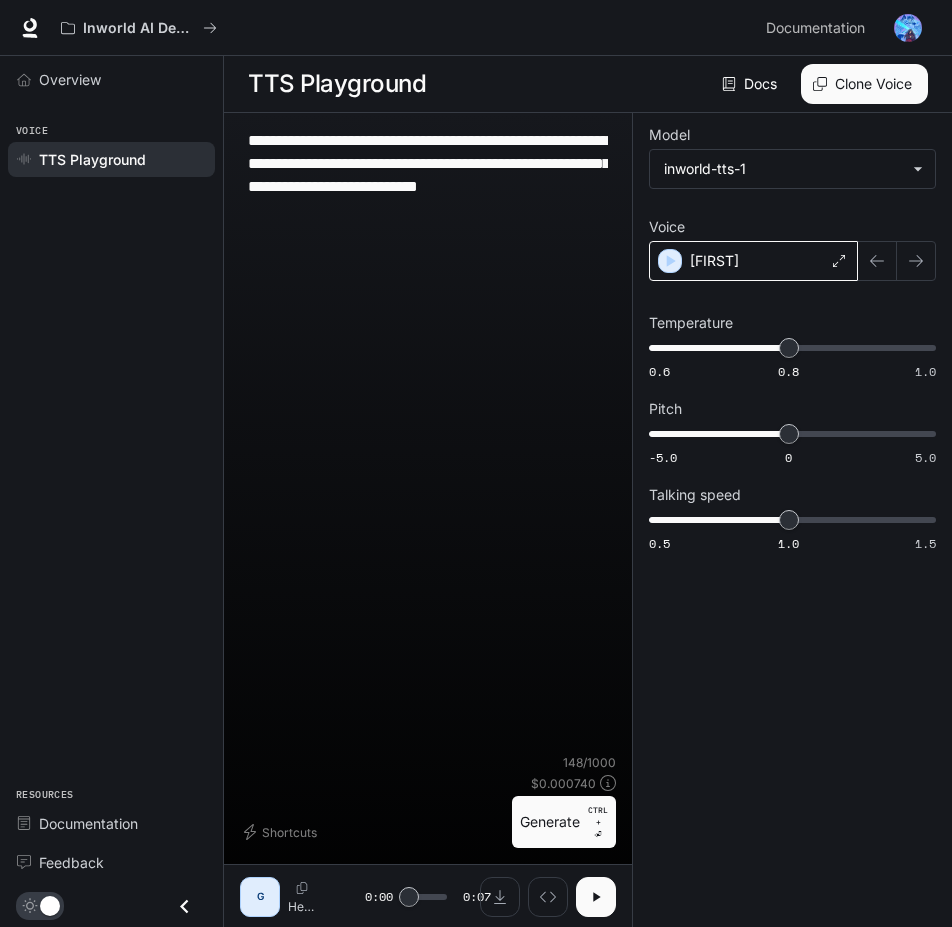 click on "[FIRST]" at bounding box center [753, 261] 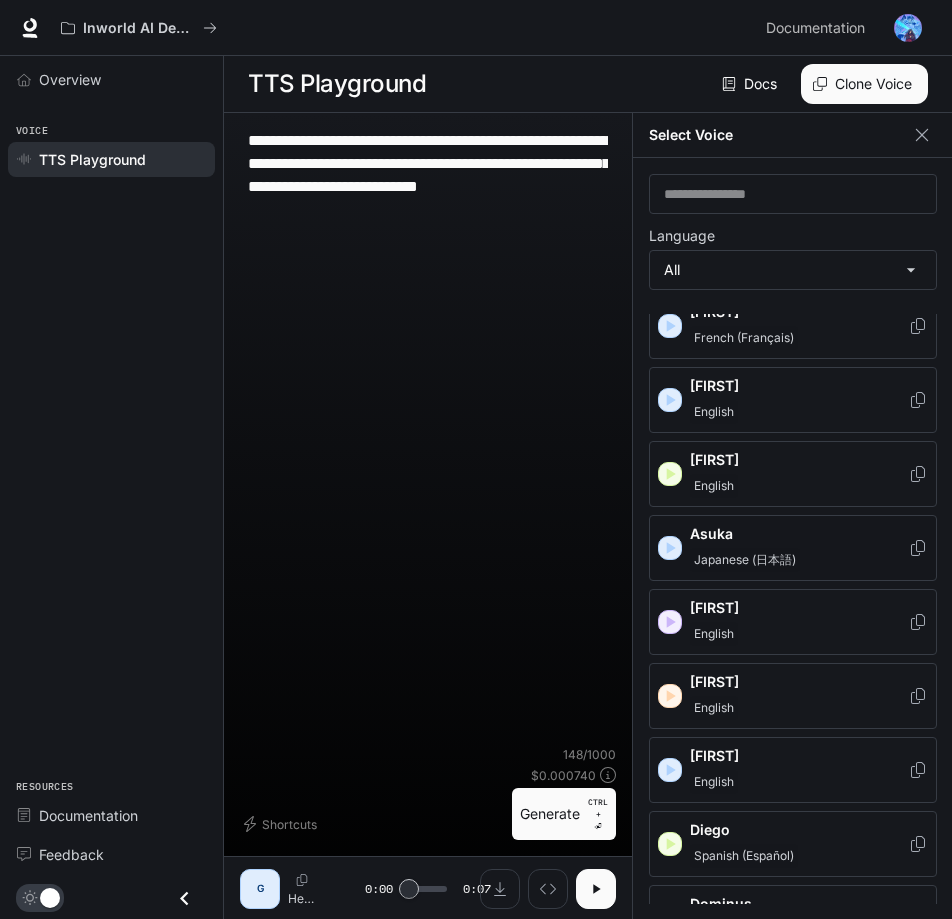 scroll, scrollTop: 0, scrollLeft: 0, axis: both 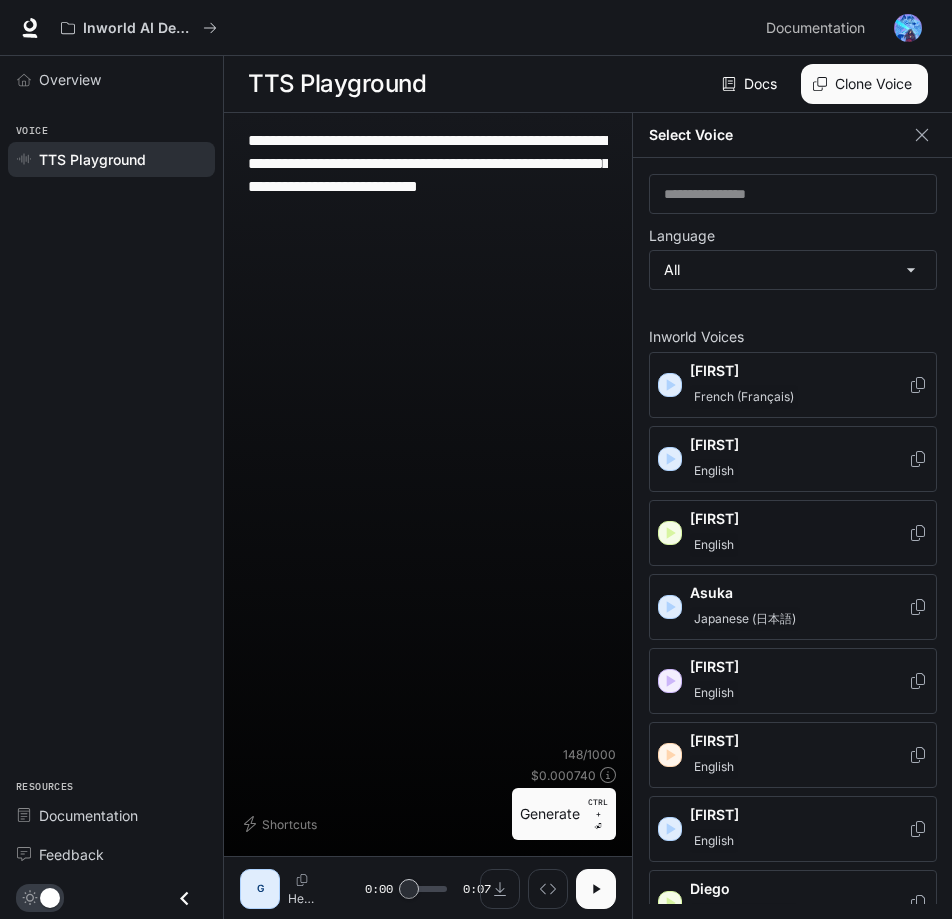 click on "[FIRST]" at bounding box center [799, 519] 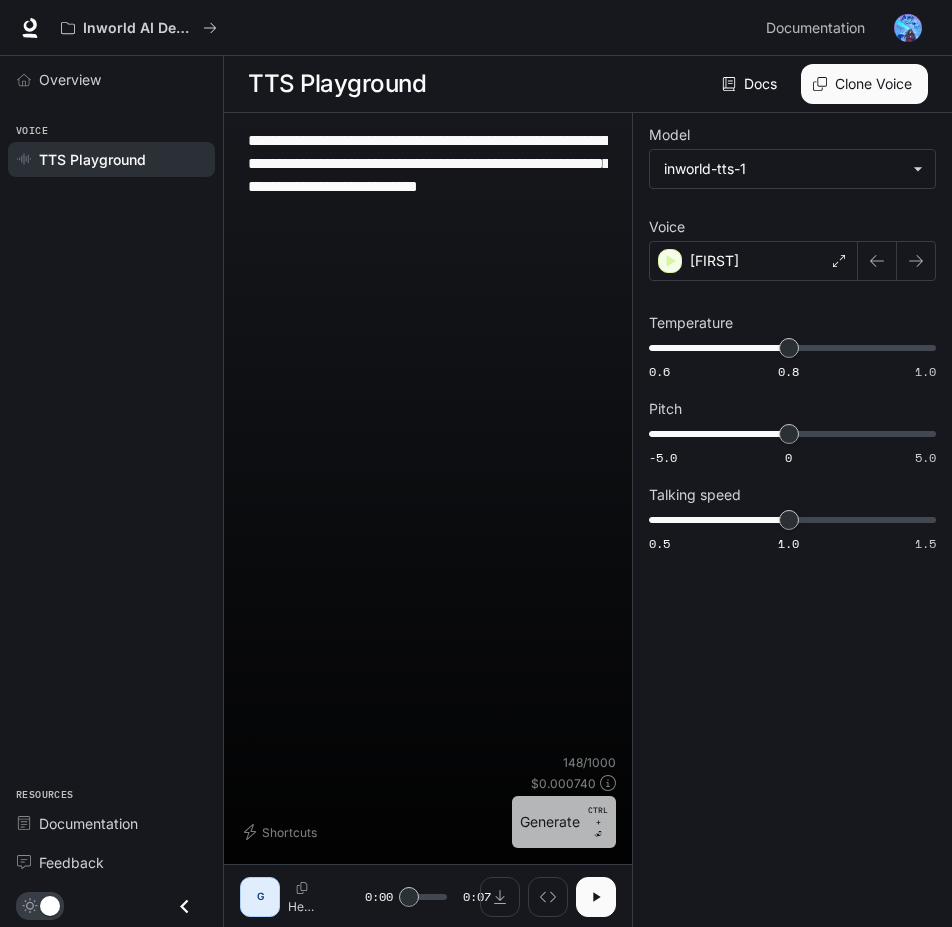 click on "Generate CTRL +  ⏎" at bounding box center (564, 822) 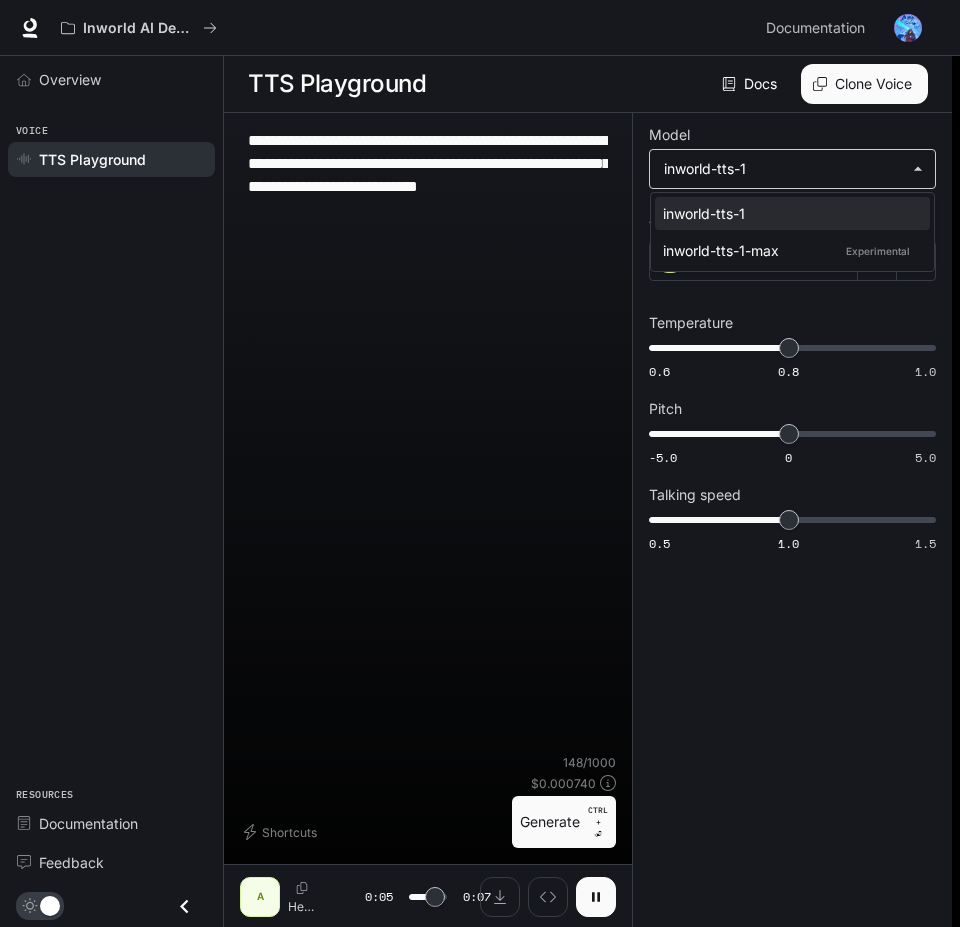 click on "**********" at bounding box center [480, 464] 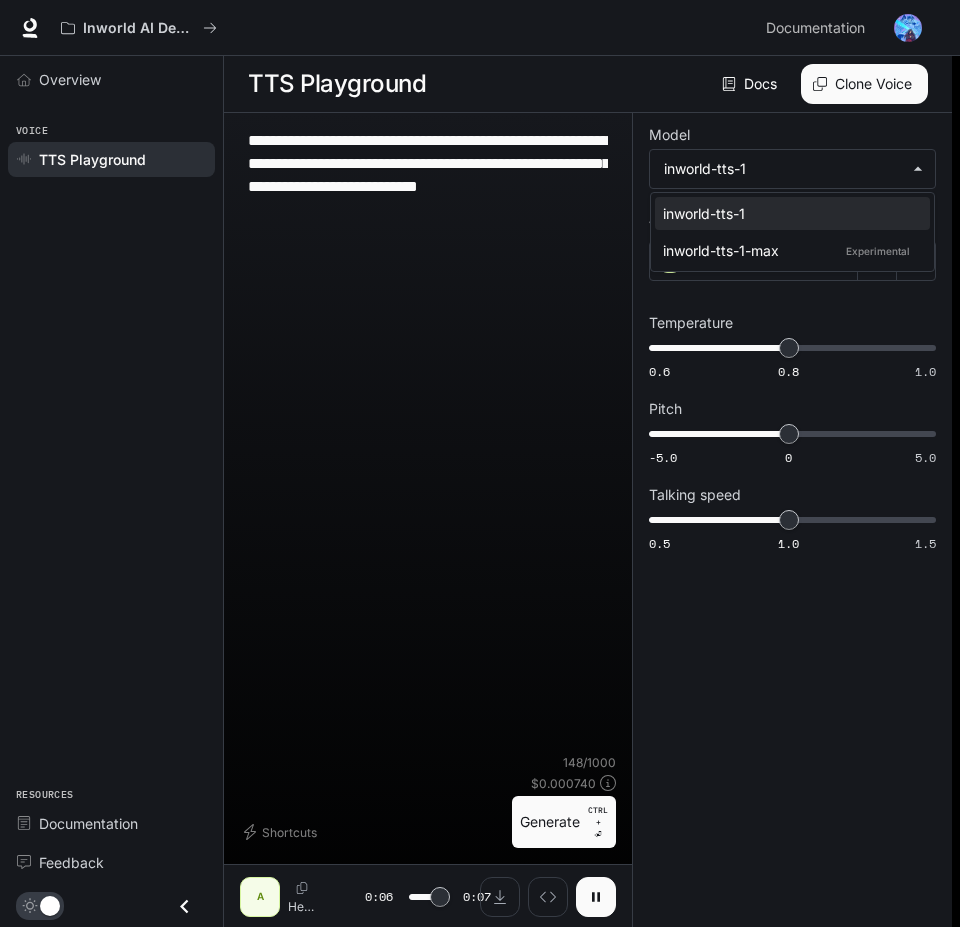 click at bounding box center [480, 463] 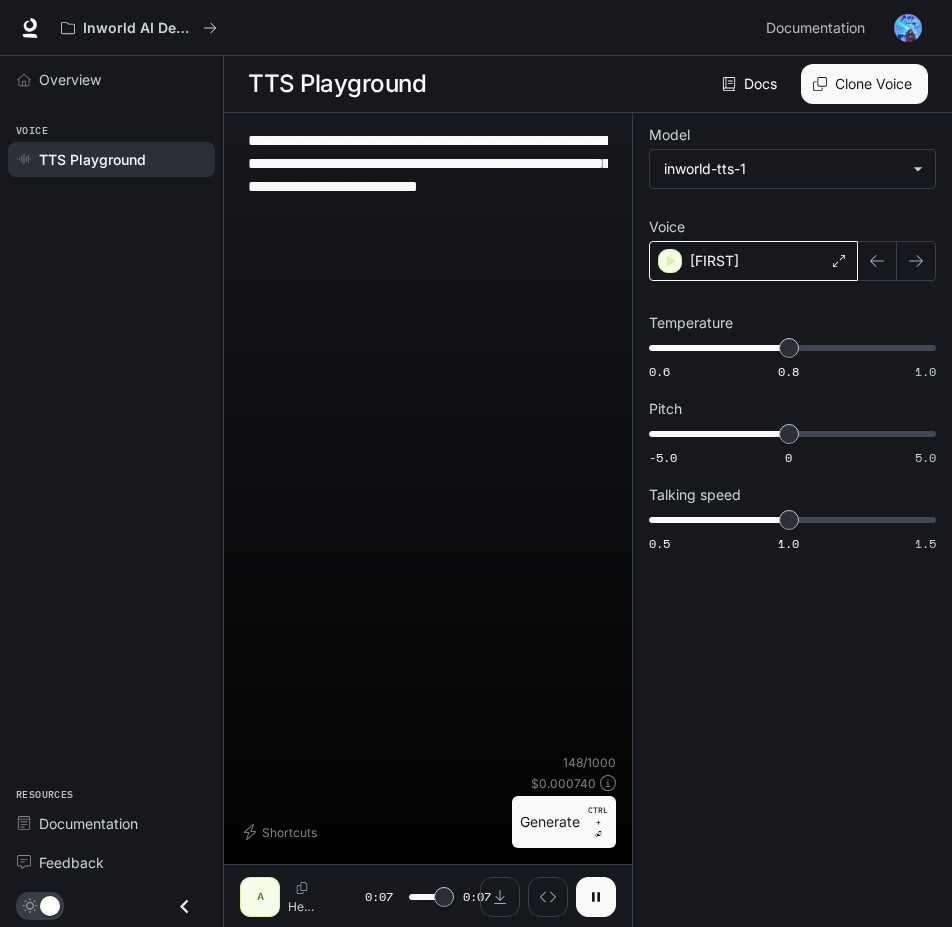 click on "[FIRST]" at bounding box center (714, 261) 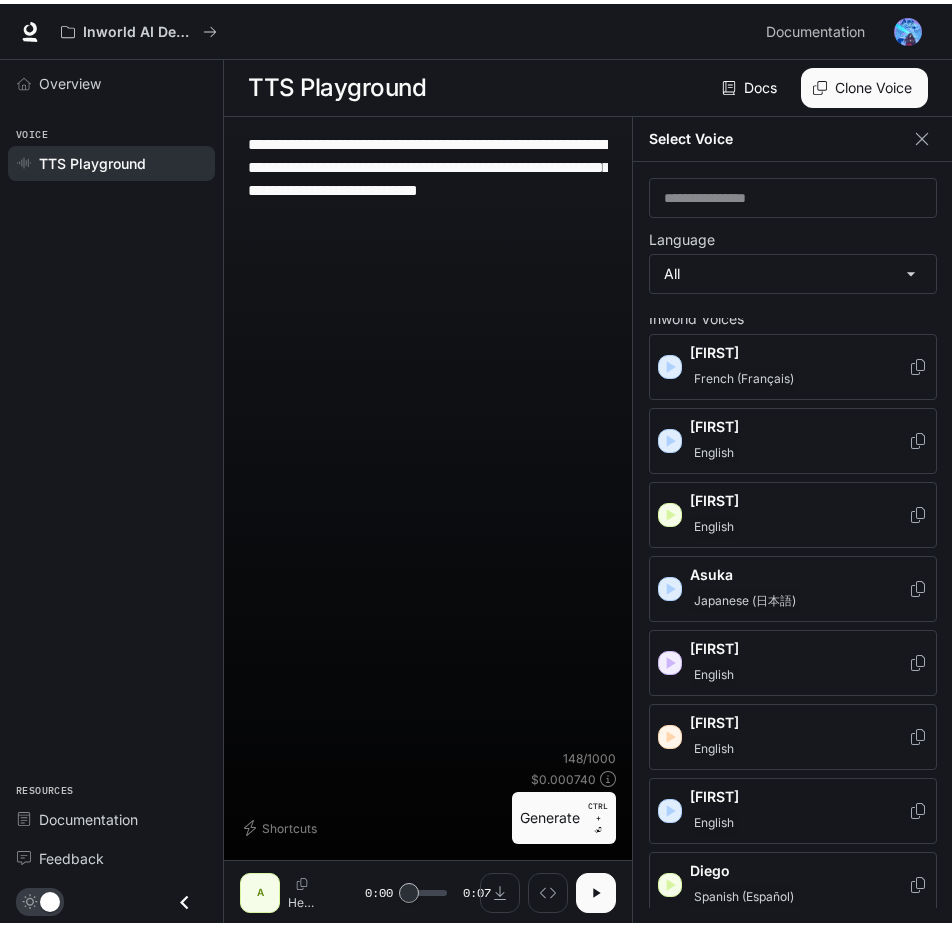 scroll, scrollTop: 8, scrollLeft: 0, axis: vertical 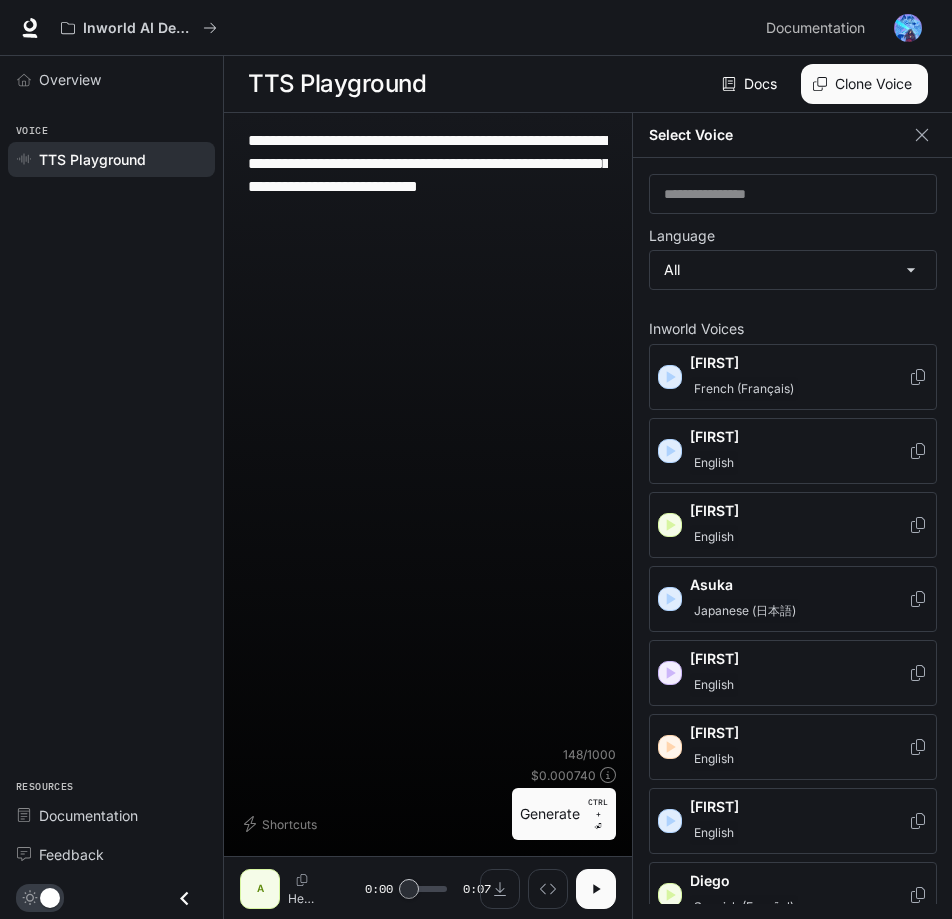 click on "Japanese (日本語)" at bounding box center (745, 611) 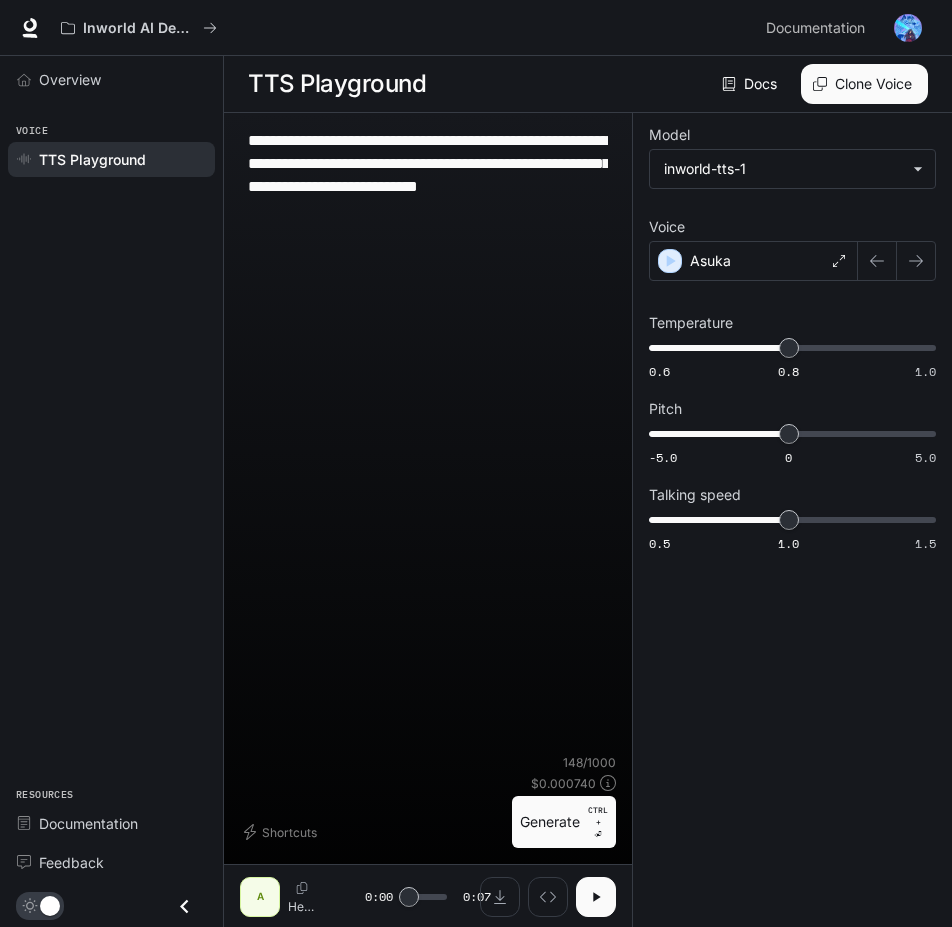 click on "Generate CTRL +  ⏎" at bounding box center [564, 822] 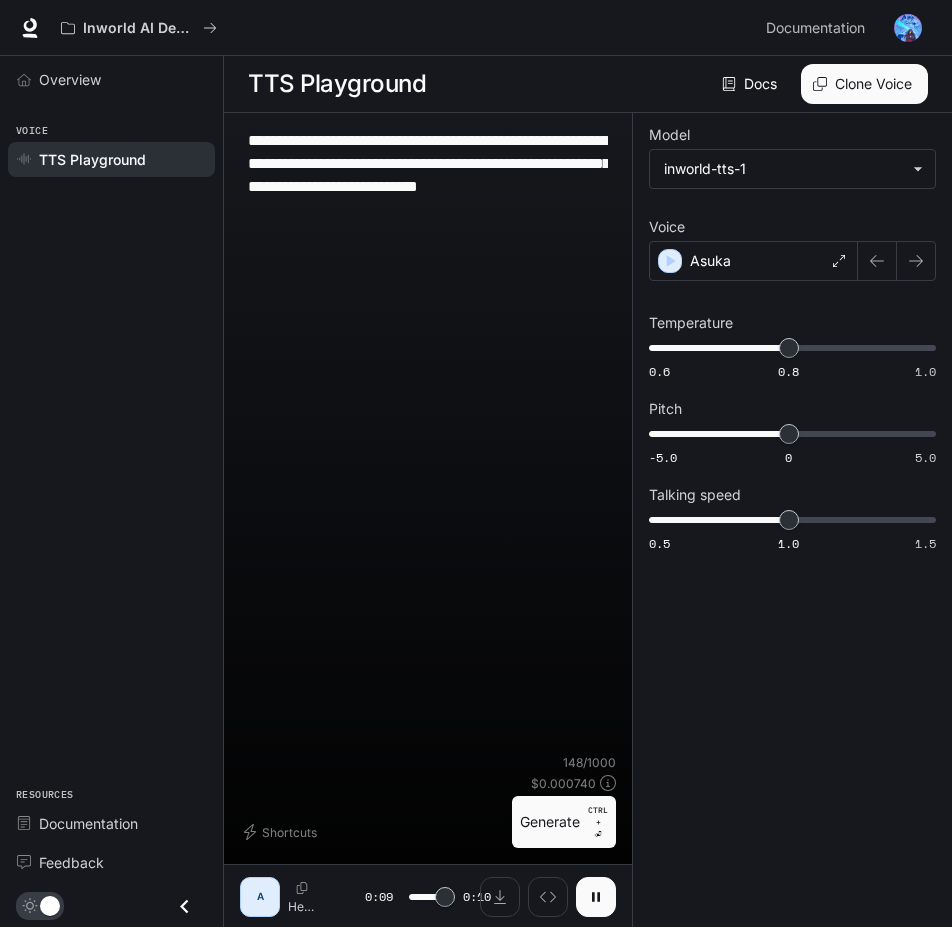 type on "*" 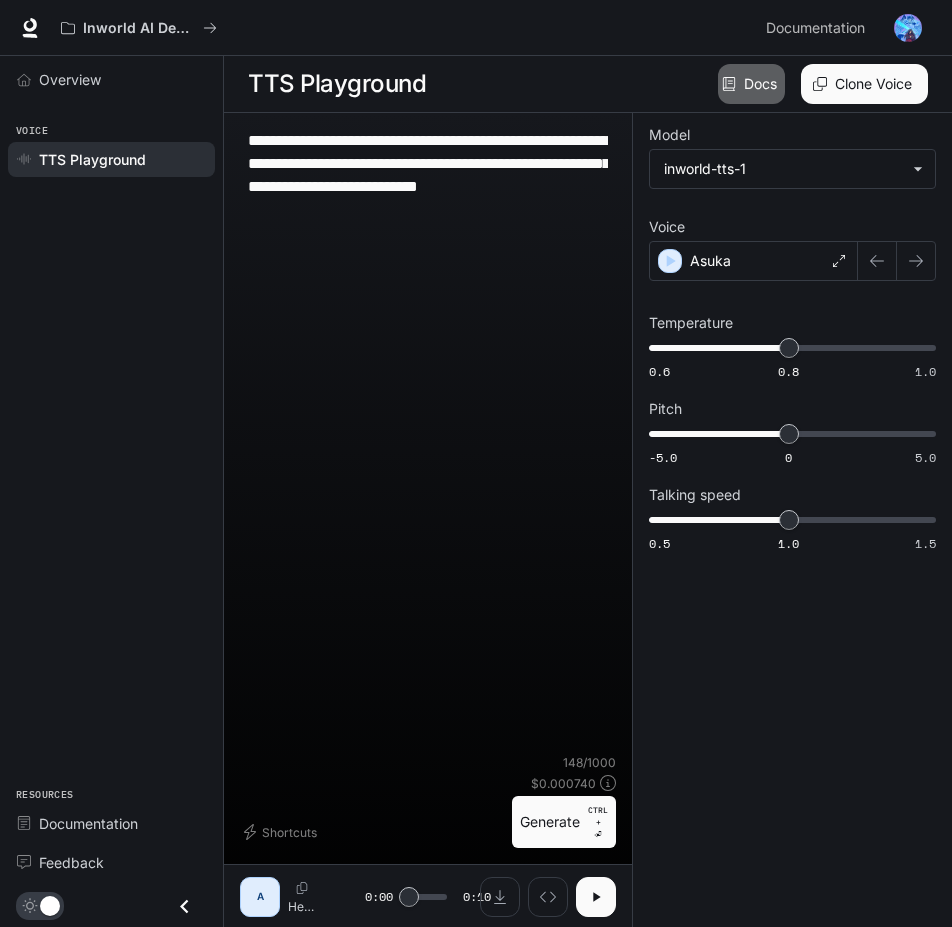 click on "Docs" at bounding box center [751, 84] 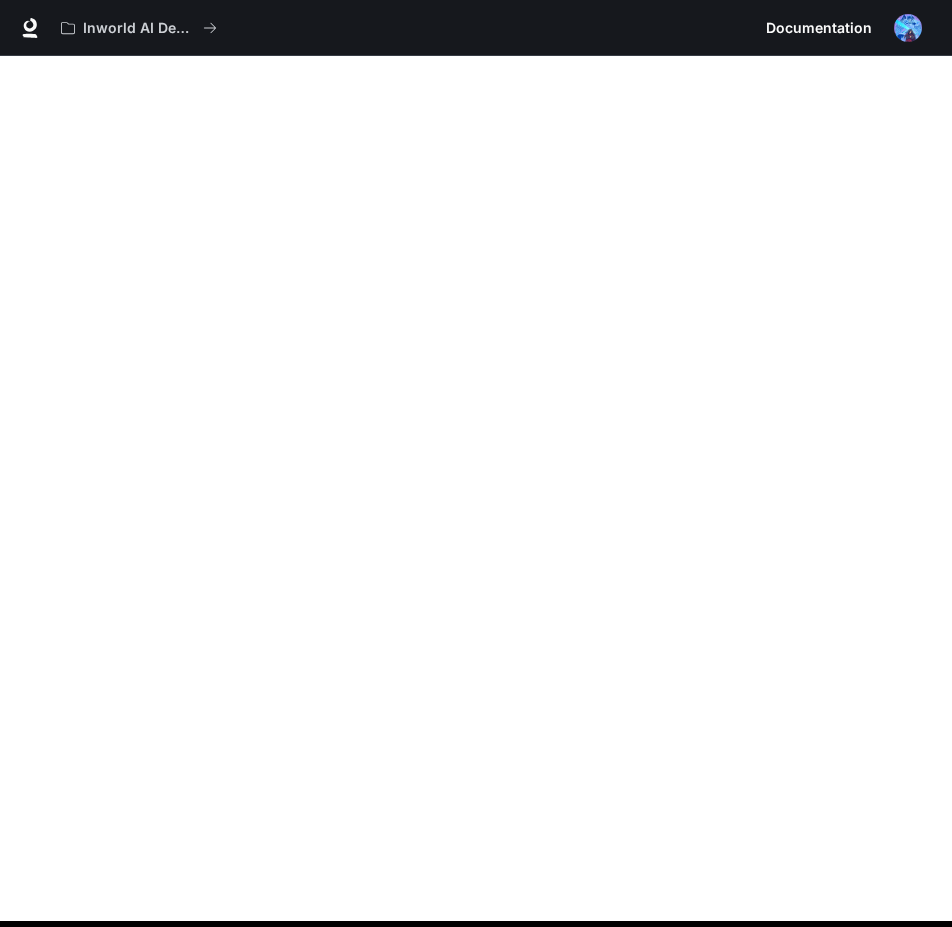 scroll, scrollTop: 0, scrollLeft: 0, axis: both 